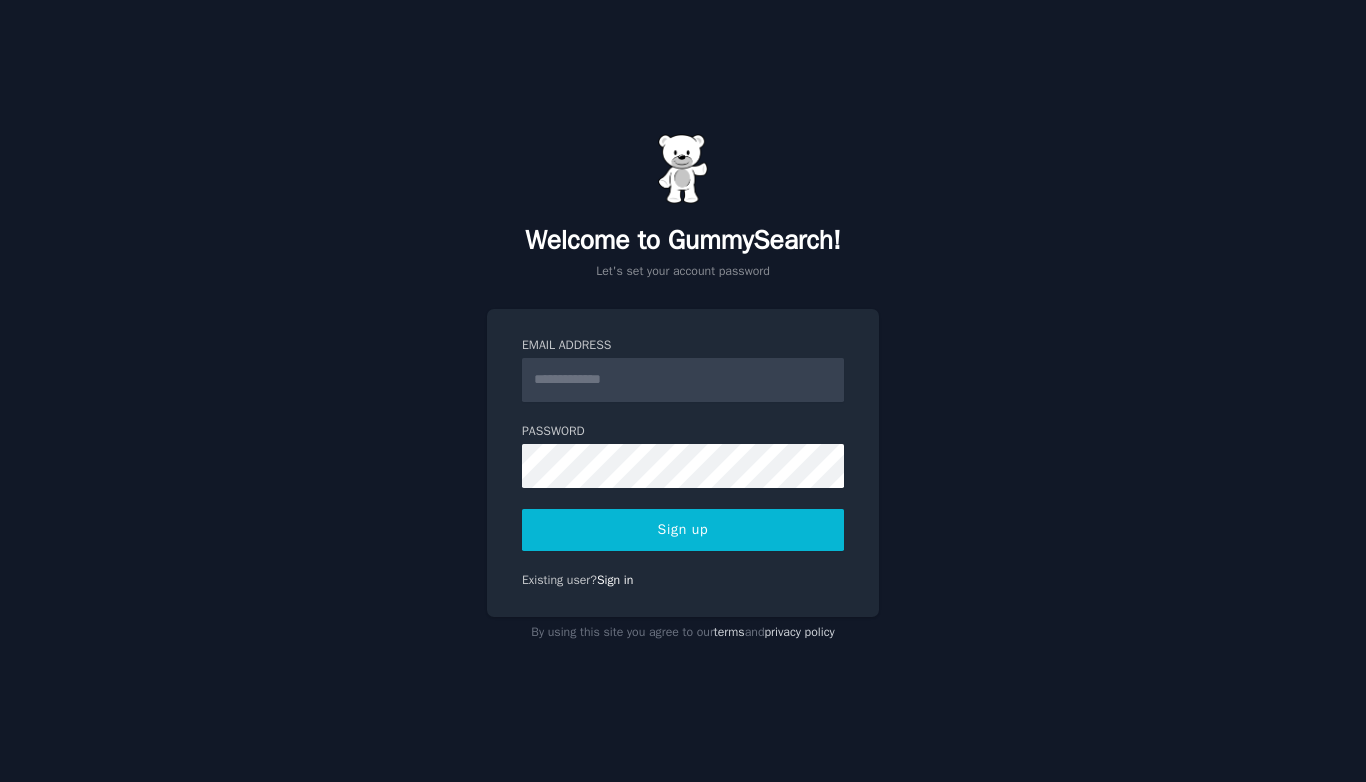 scroll, scrollTop: 0, scrollLeft: 0, axis: both 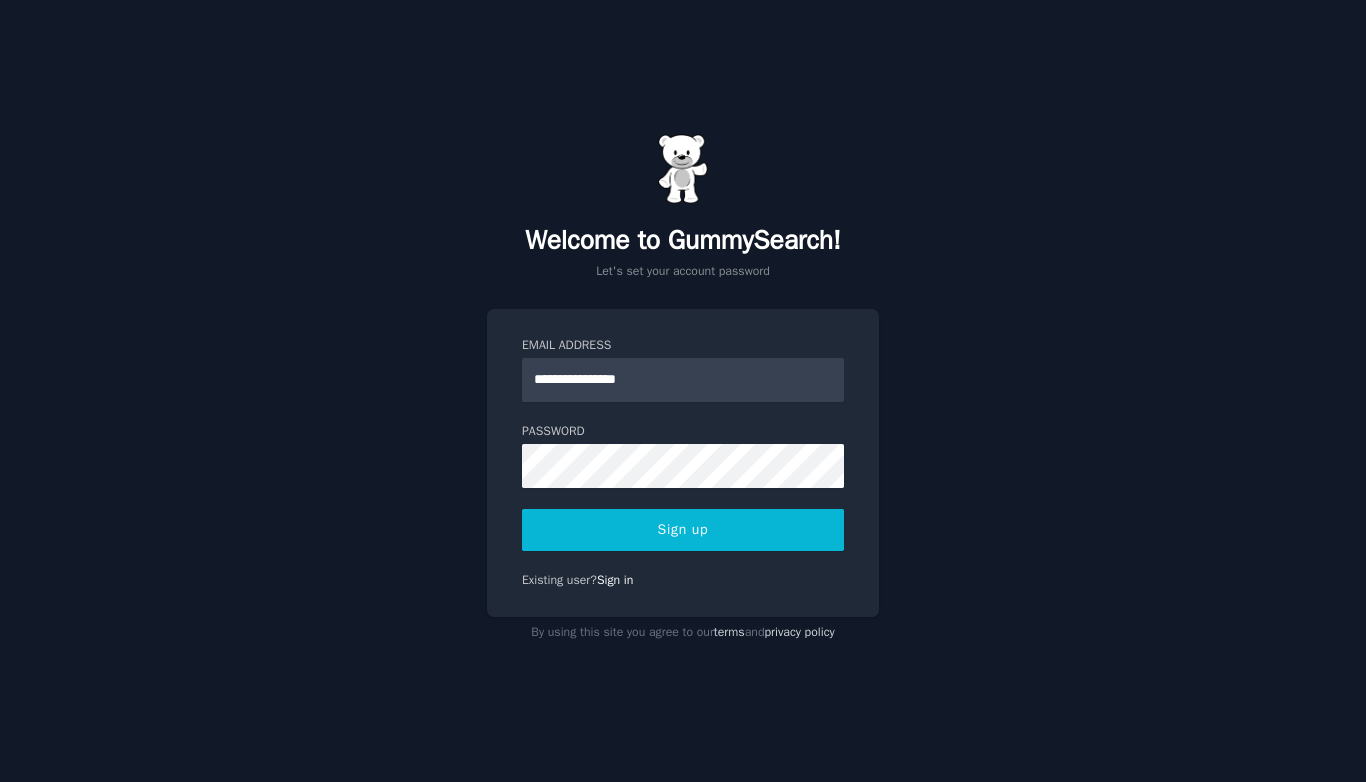 click on "Sign up" at bounding box center (683, 530) 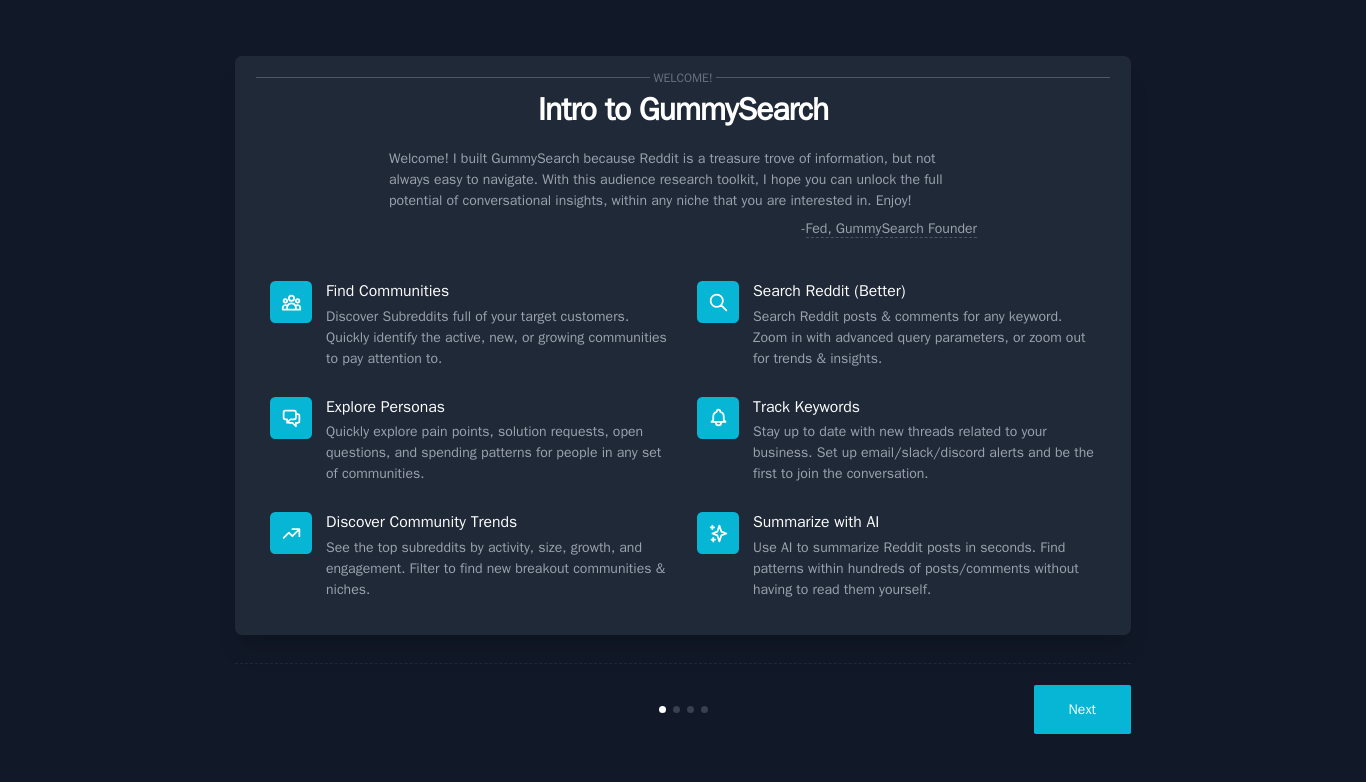 scroll, scrollTop: 0, scrollLeft: 0, axis: both 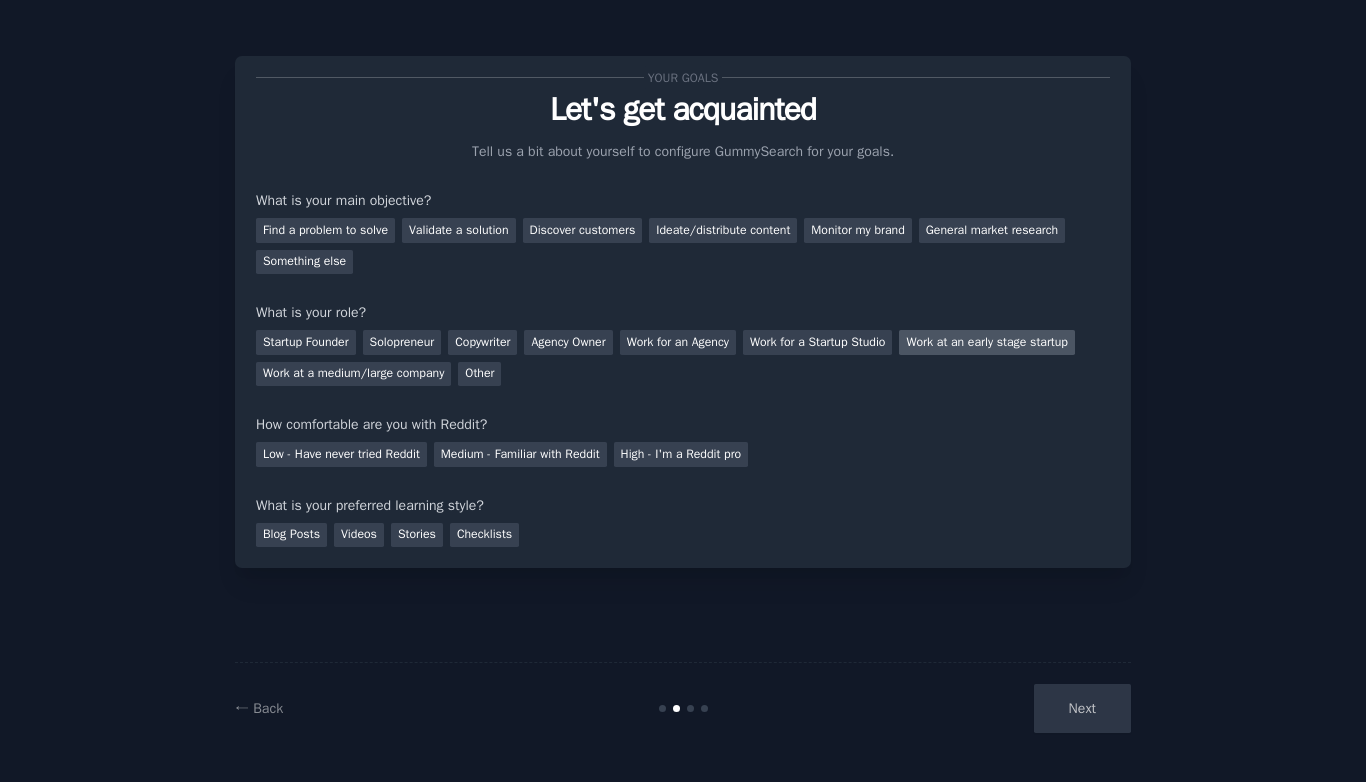 click on "Work at an early stage startup" at bounding box center (986, 342) 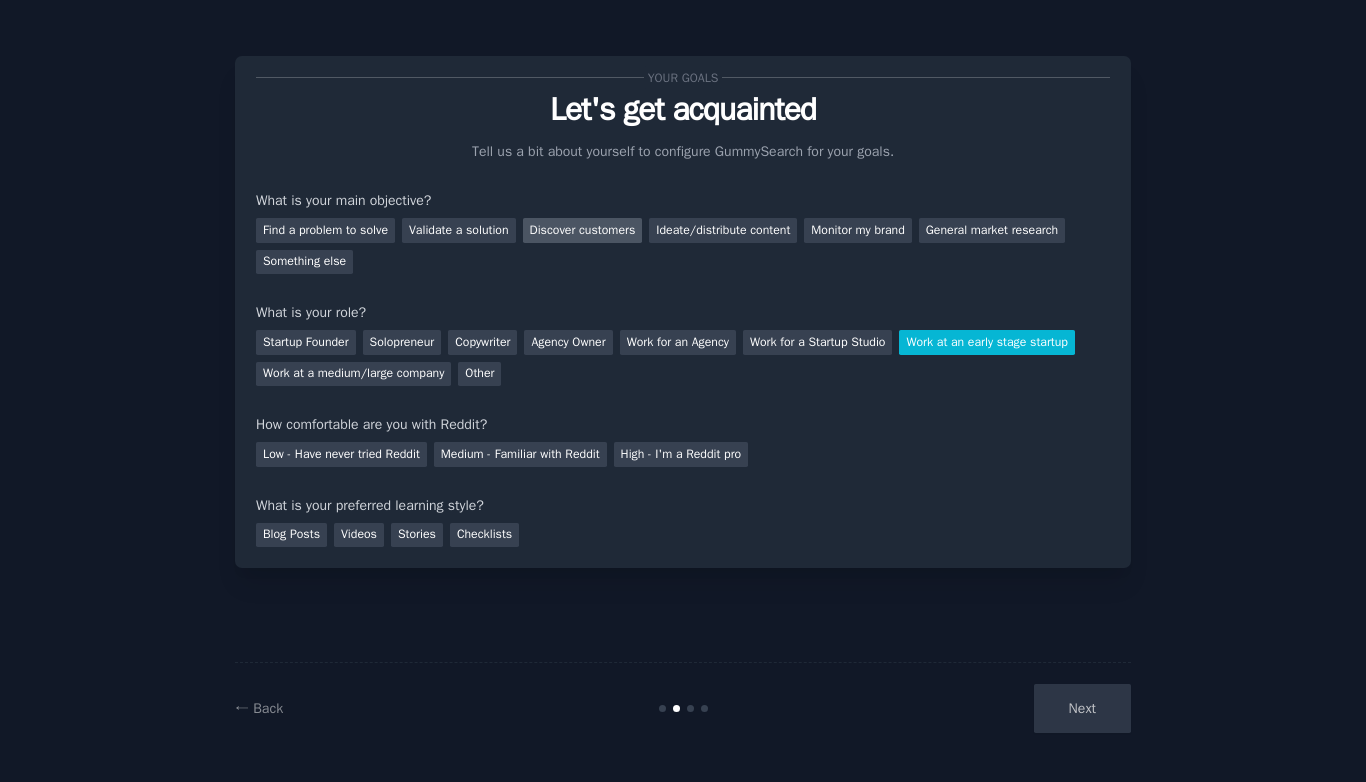 click on "Discover customers" at bounding box center (583, 230) 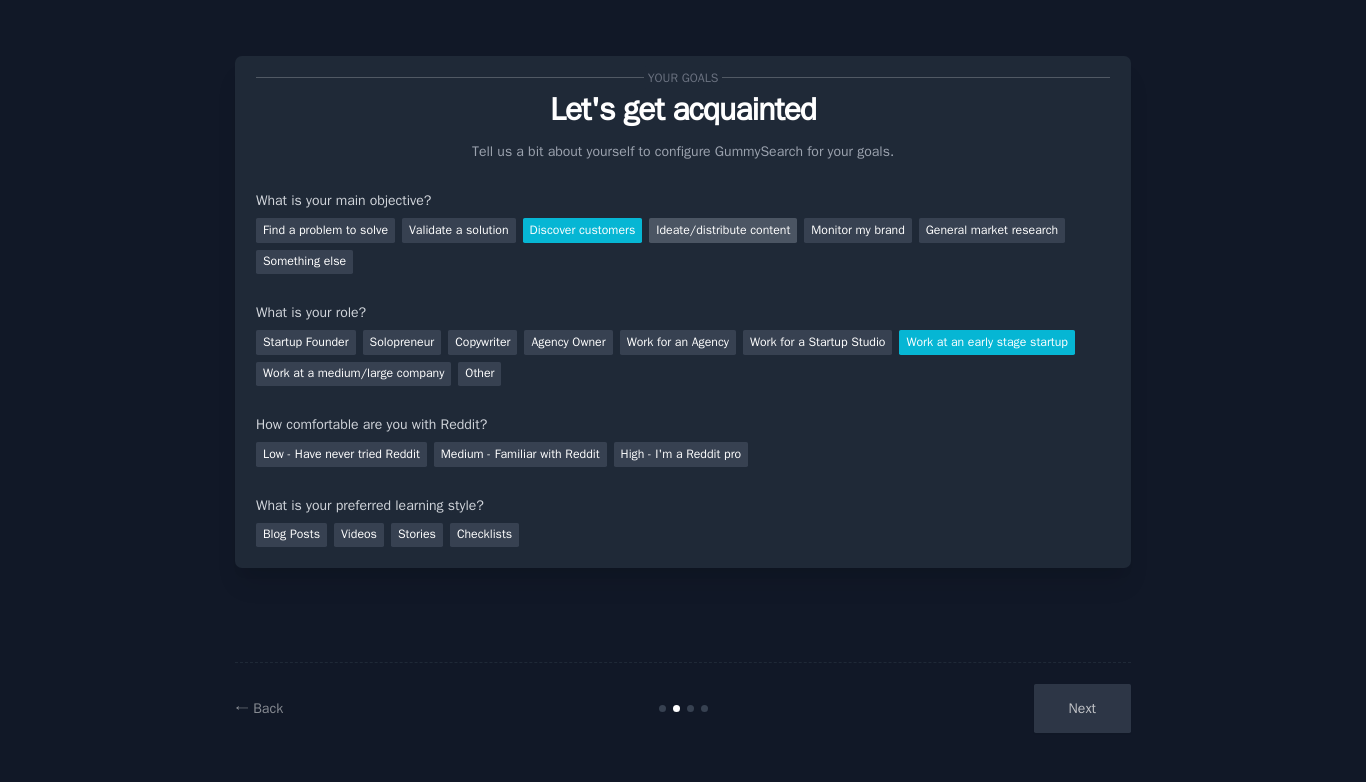 click on "Ideate/distribute content" at bounding box center (723, 230) 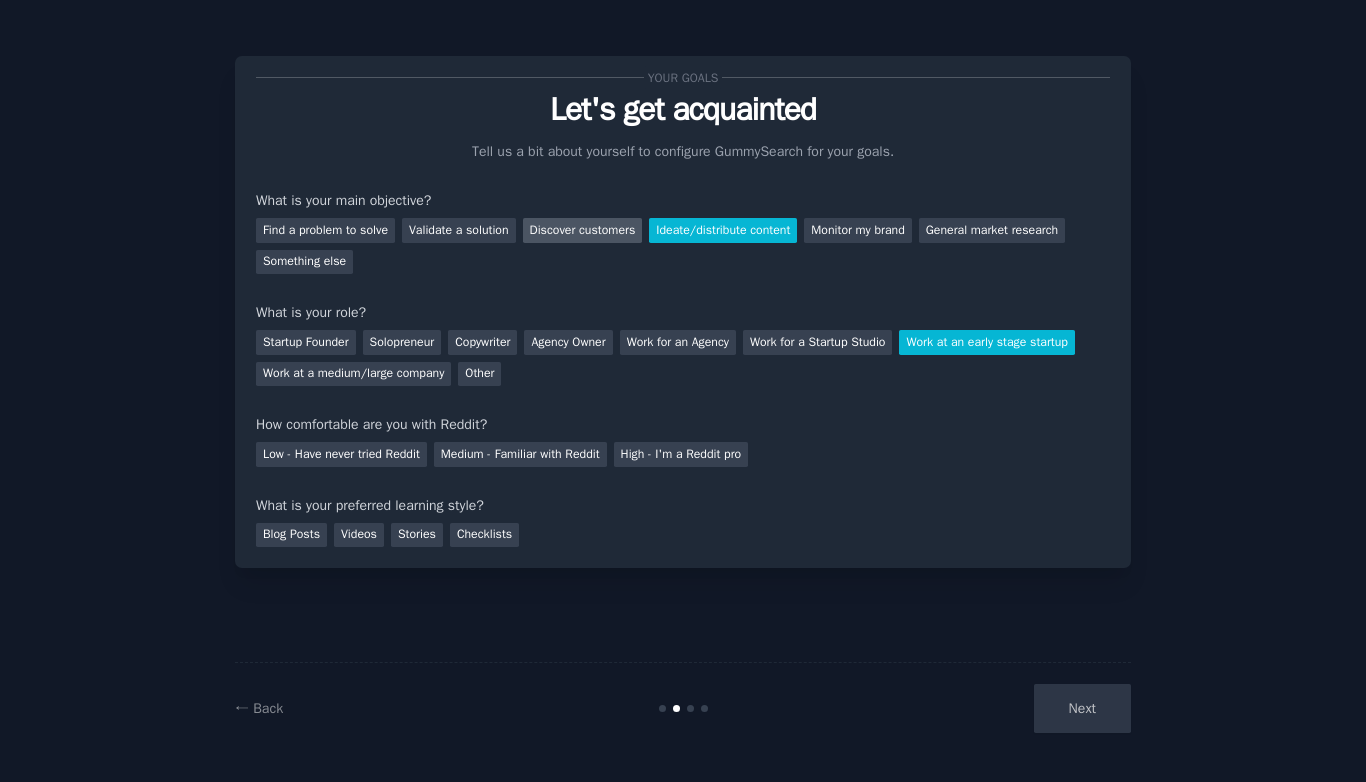 click on "Discover customers" at bounding box center [583, 230] 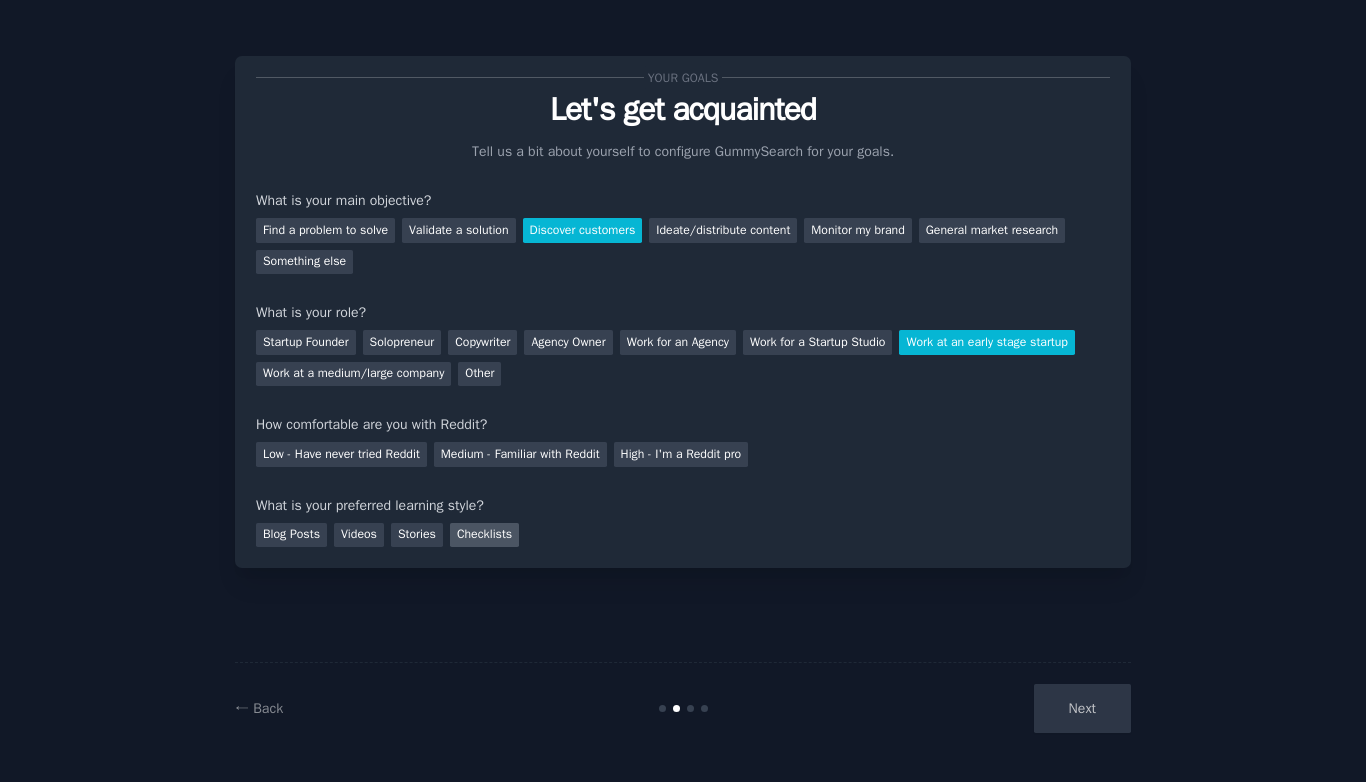 click on "Checklists" at bounding box center [484, 535] 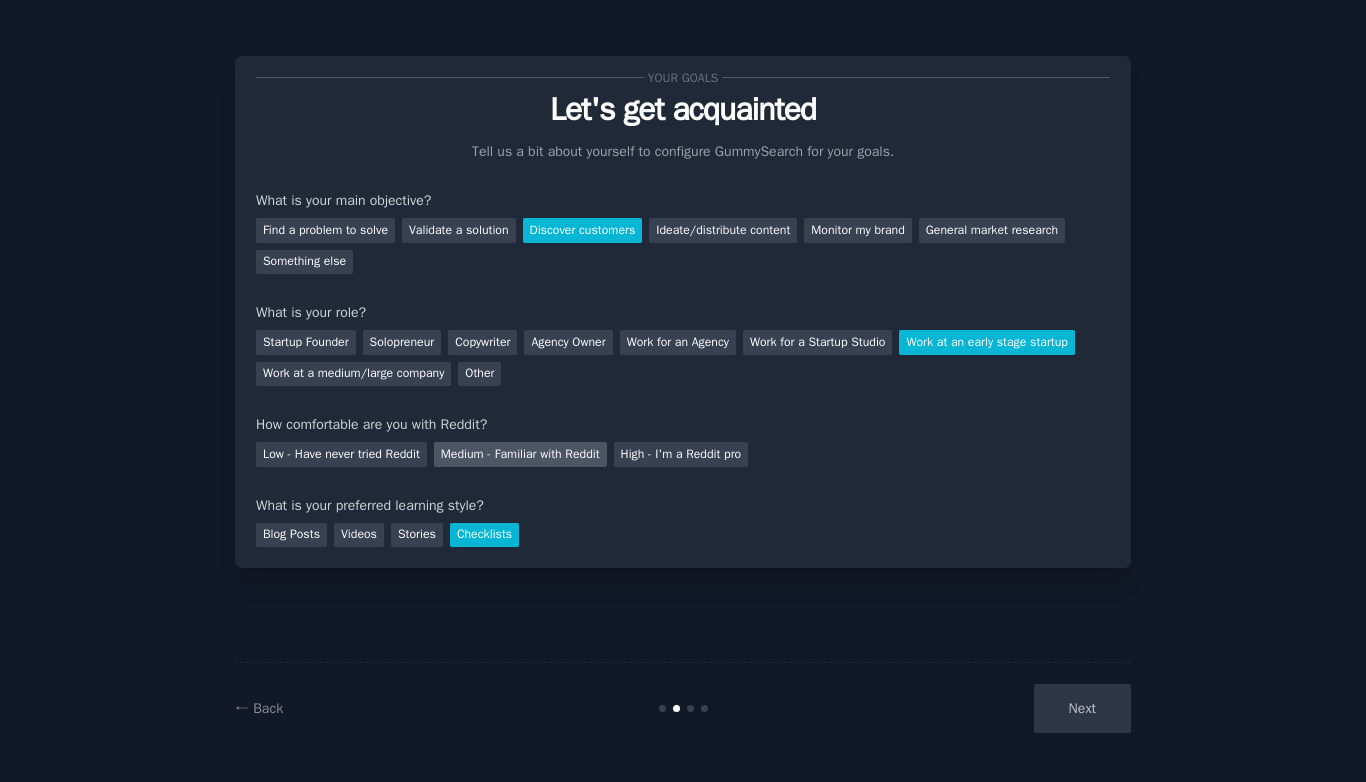 click on "Medium - Familiar with Reddit" at bounding box center [520, 454] 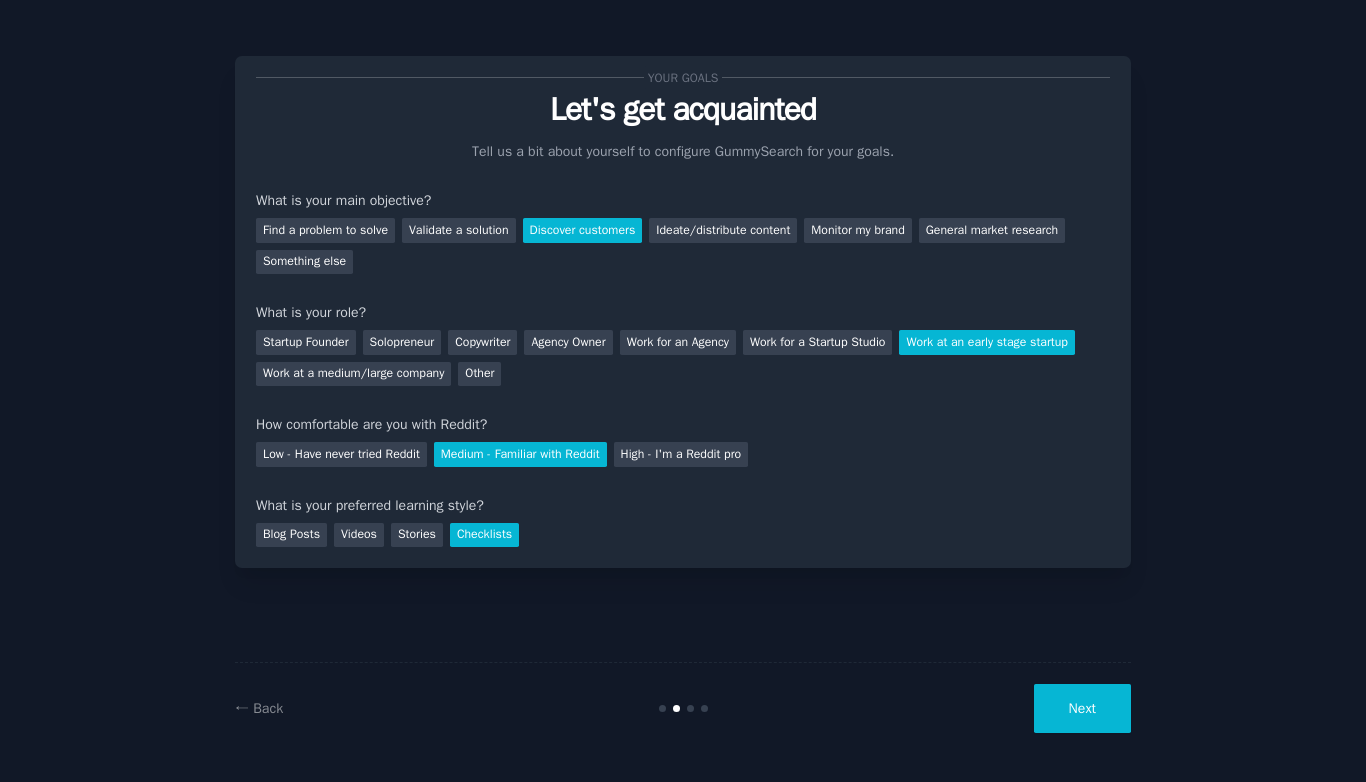 click on "Next" at bounding box center (1082, 708) 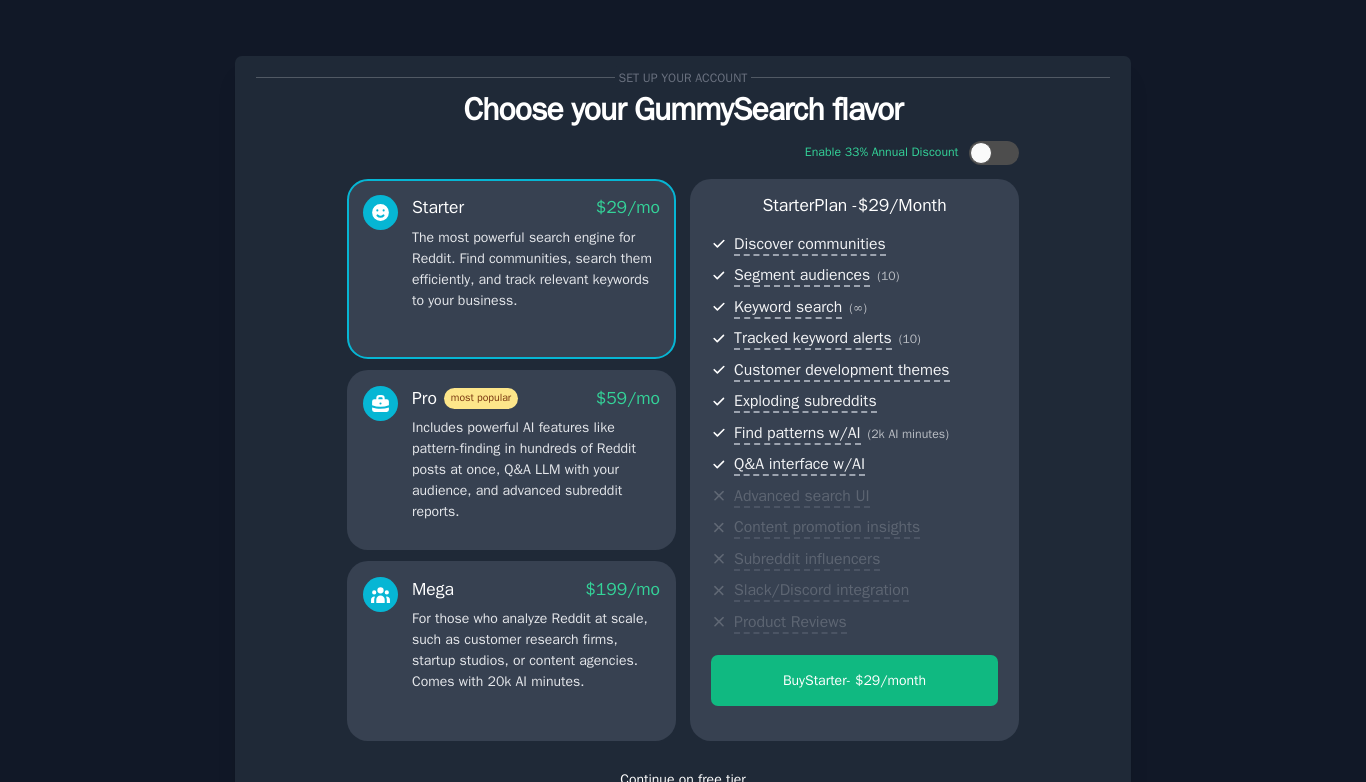scroll, scrollTop: 149, scrollLeft: 0, axis: vertical 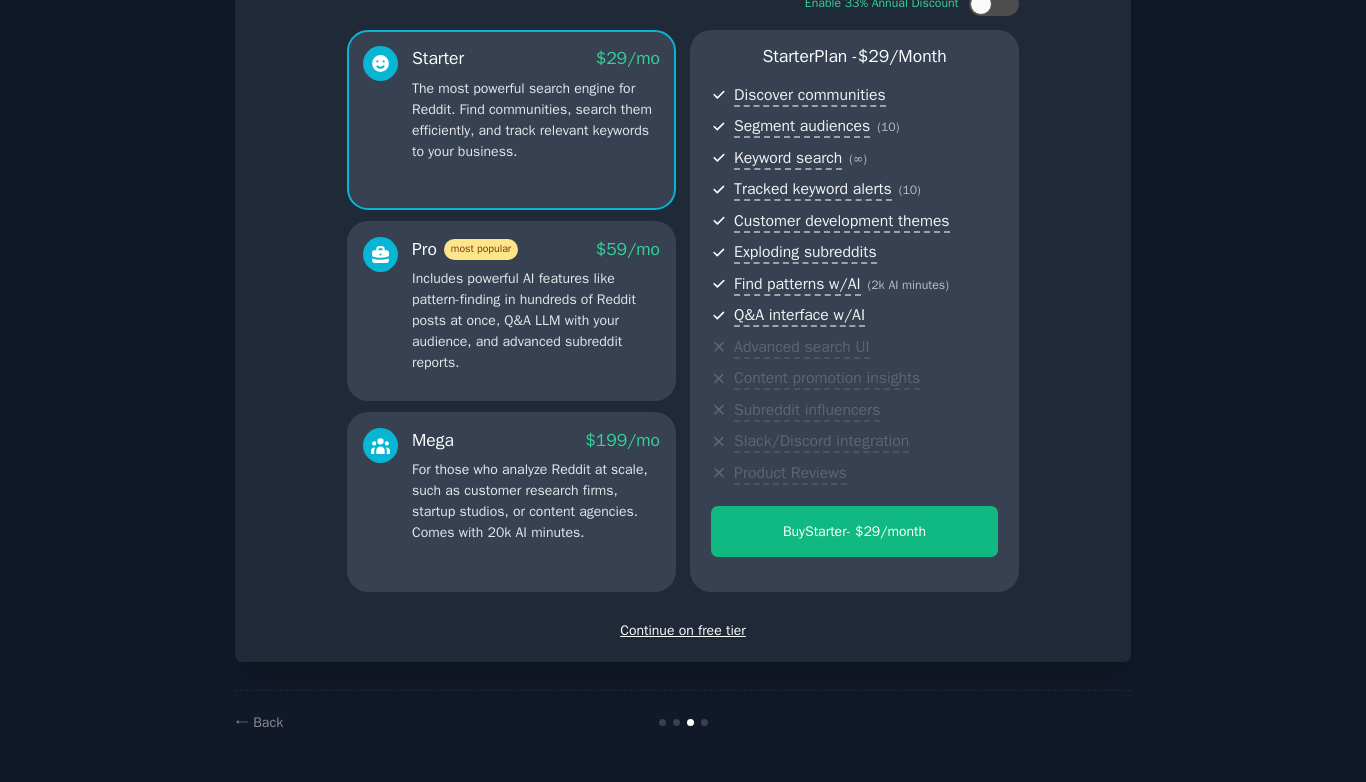 click on "Set up your account Choose your GummySearch flavor Enable 33% Annual Discount Starter $ 29 /mo The most powerful search engine for Reddit. Find communities, search them efficiently, and track relevant keywords to your business. Pro most popular $ 59 /mo Includes powerful AI features like pattern-finding in hundreds of Reddit posts at once, Q&A LLM with your audience, and advanced subreddit reports. Mega $ 199 /mo For those who analyze Reddit at scale, such as customer research firms, startup studios, or content agencies. Comes with 20k AI minutes. Starter  Plan -  $ 29 /month Discover communities Segment audiences ( 10 ) Keyword search ( ∞ ) Tracked keyword alerts ( 10 ) Customer development themes Exploding subreddits Find patterns w/AI ( 2k AI minutes ) Q&A interface w/AI Advanced search UI Content promotion insights Subreddit influencers Slack/Discord integration Product Reviews Buy  Starter  - $ 29 /month Continue on free tier" at bounding box center [683, 284] 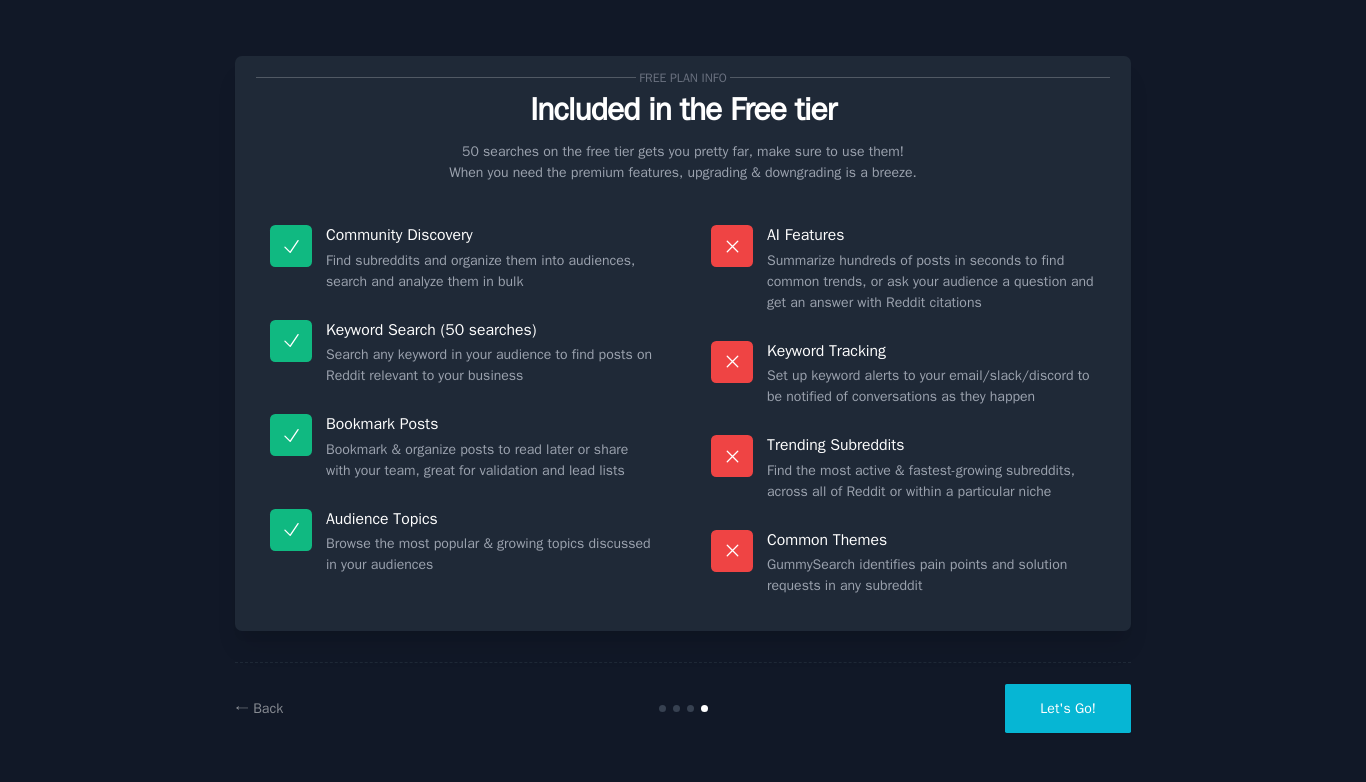 click on "← Back" at bounding box center (384, 708) 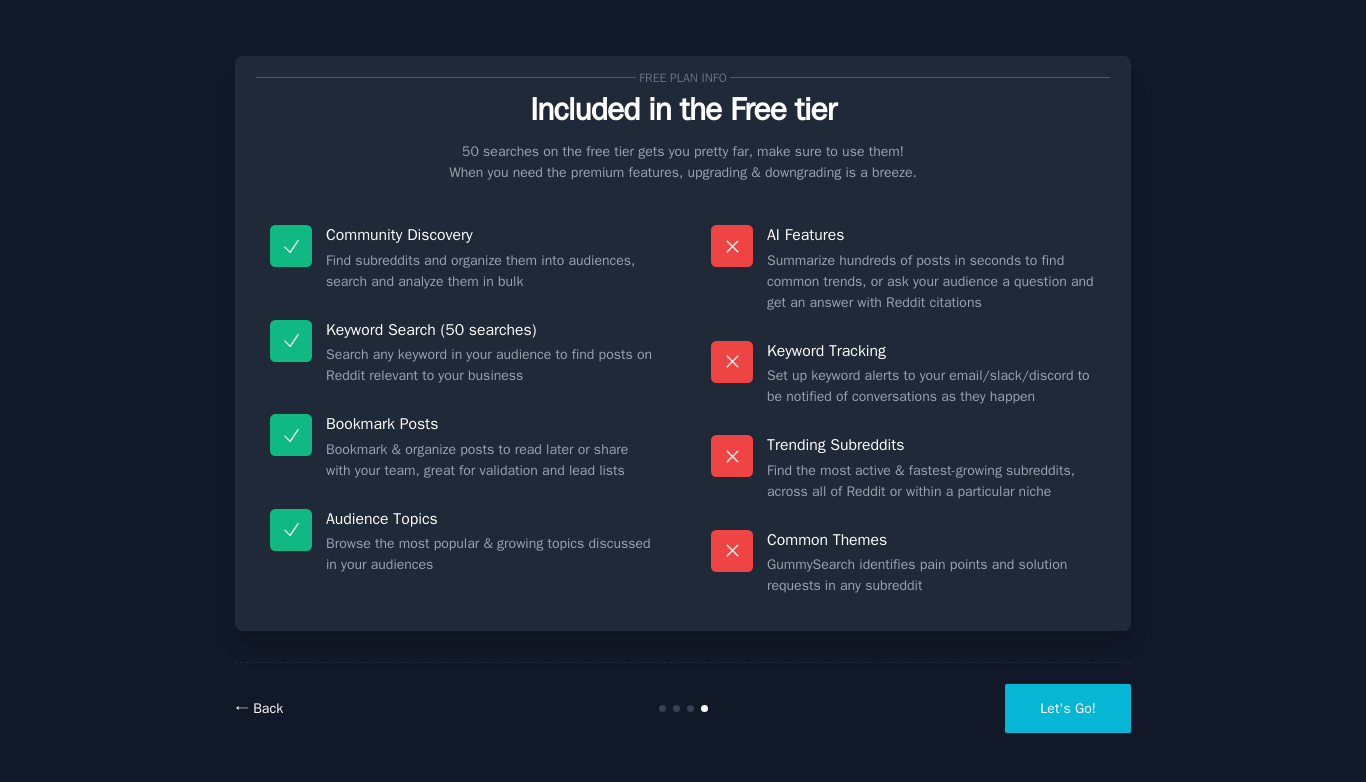 click on "← Back" at bounding box center [259, 708] 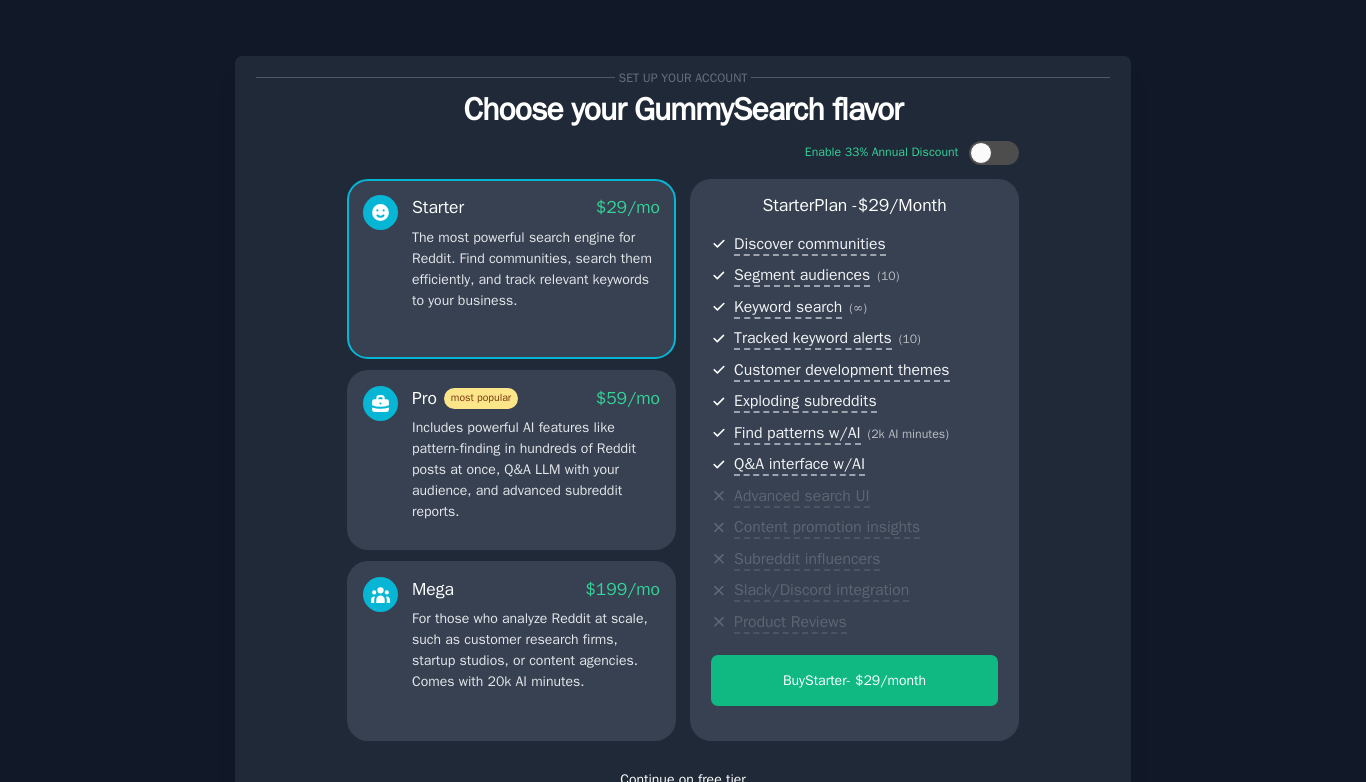 scroll, scrollTop: 149, scrollLeft: 0, axis: vertical 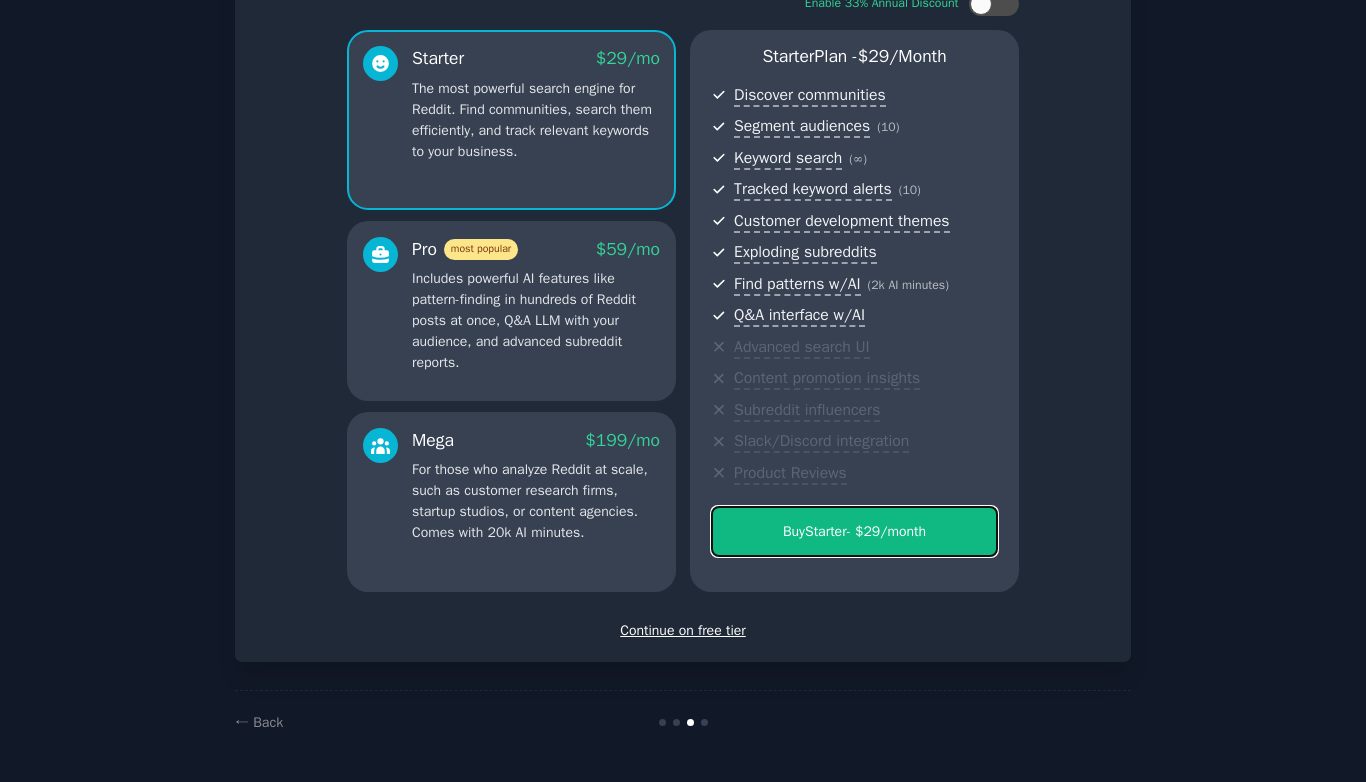 drag, startPoint x: 843, startPoint y: 534, endPoint x: 821, endPoint y: 658, distance: 125.93649 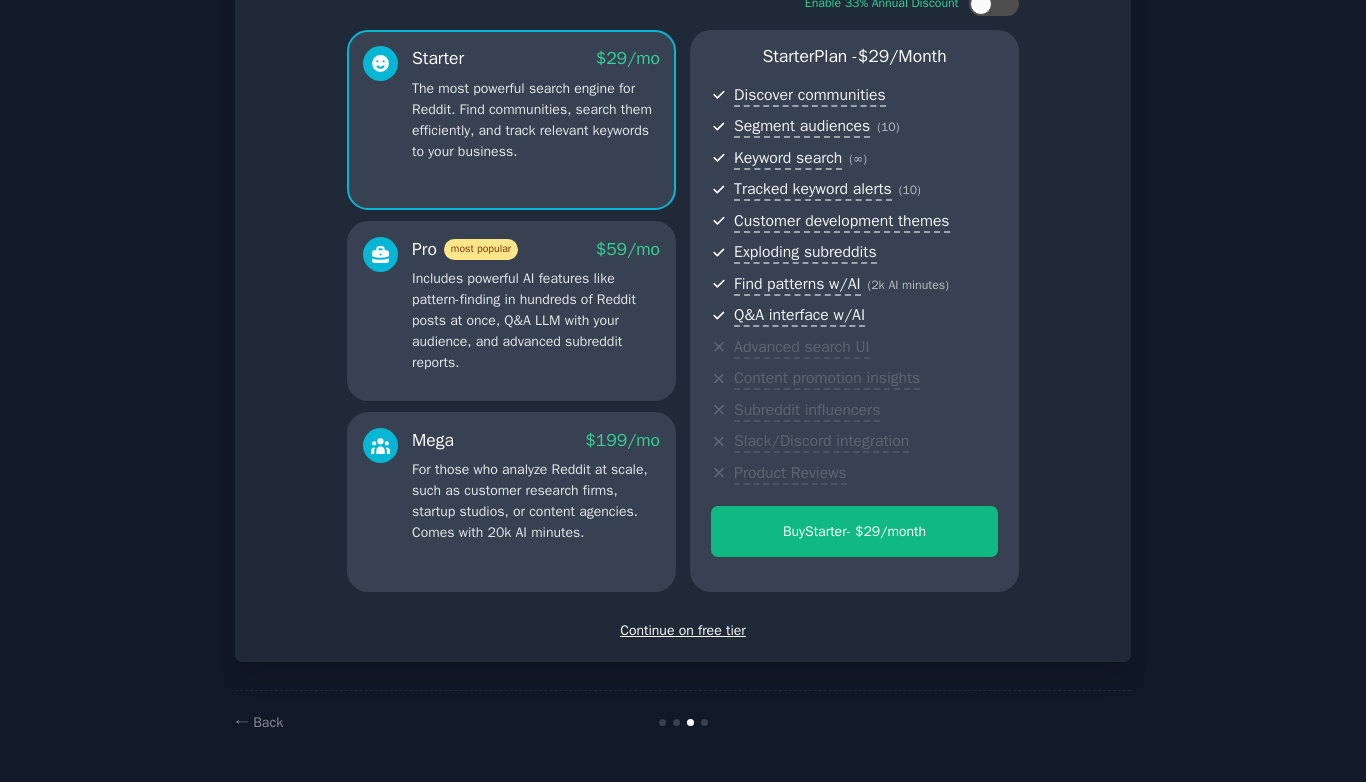 click on "Continue on free tier" at bounding box center [683, 630] 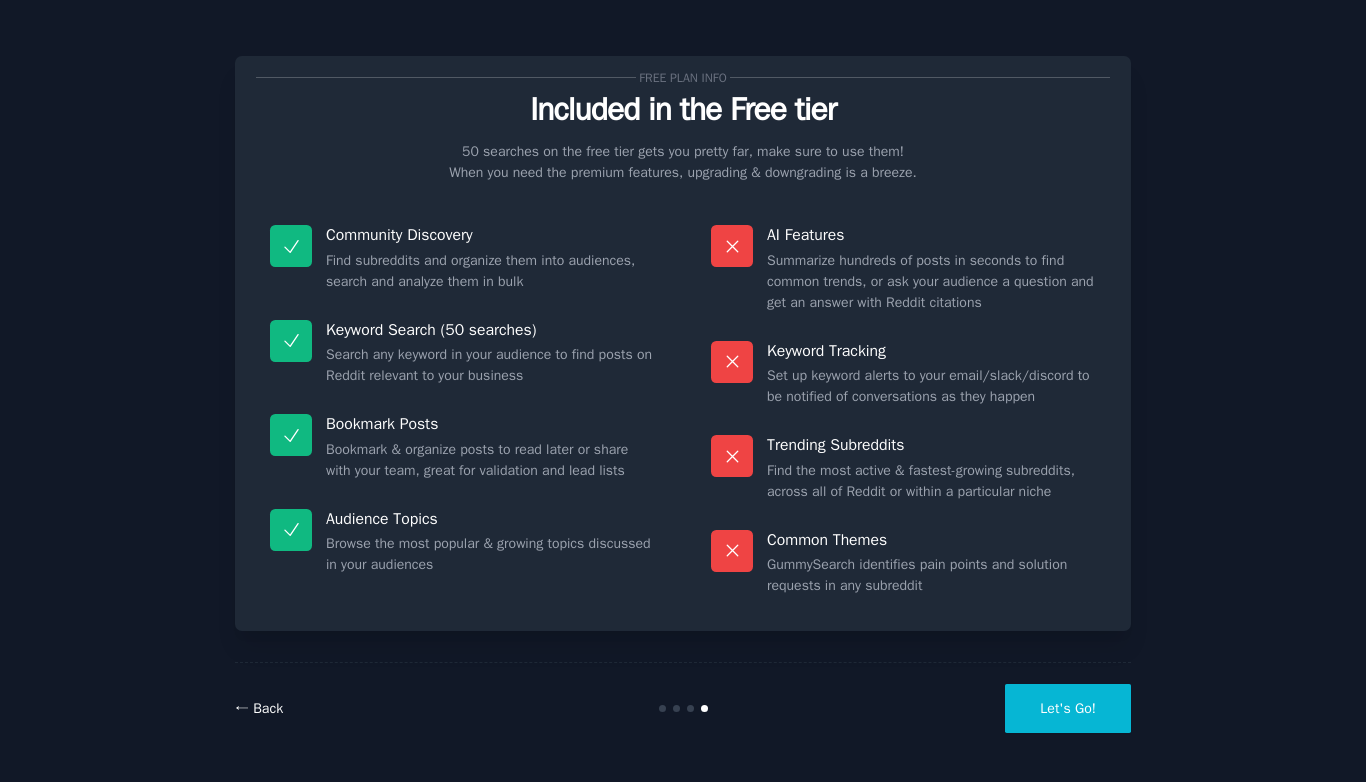 click on "← Back" at bounding box center (259, 708) 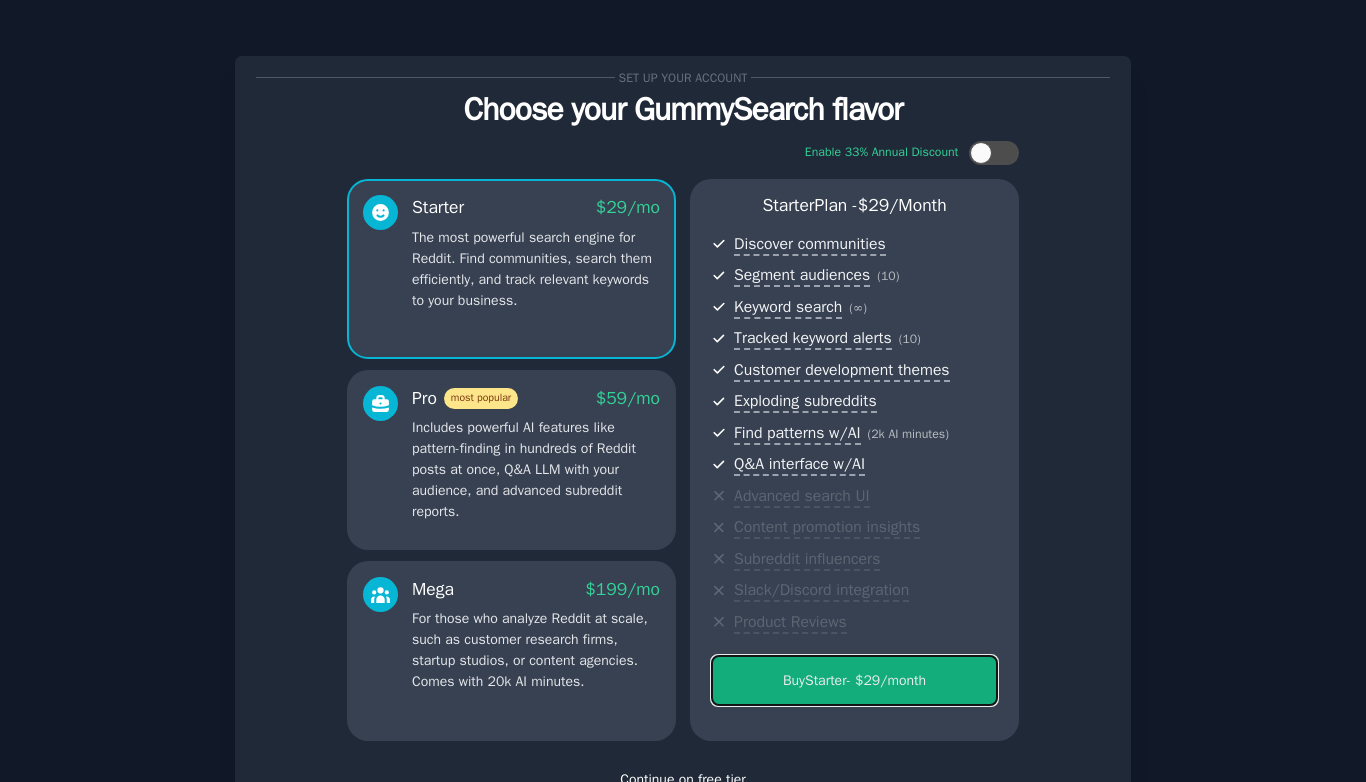 click on "Buy  Starter  - $ 29 /month" at bounding box center (854, 680) 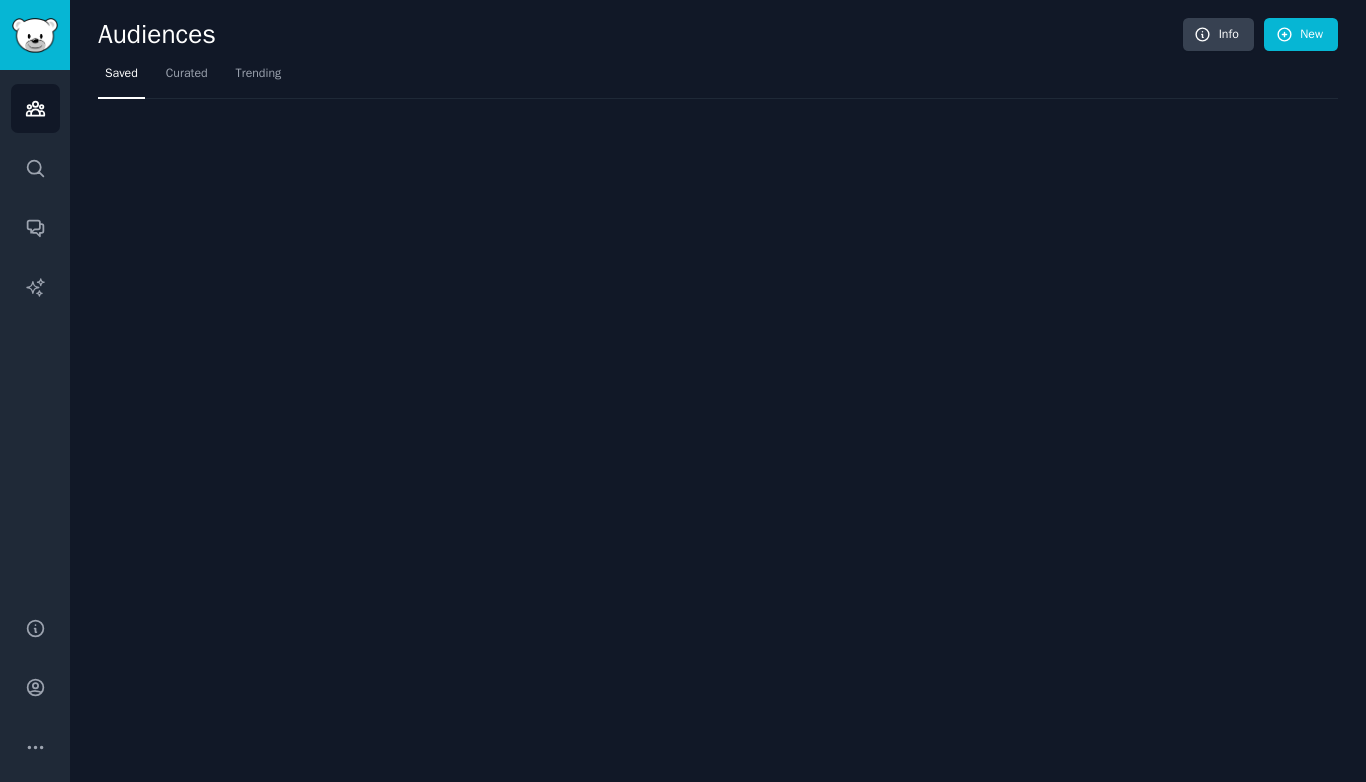 scroll, scrollTop: 0, scrollLeft: 0, axis: both 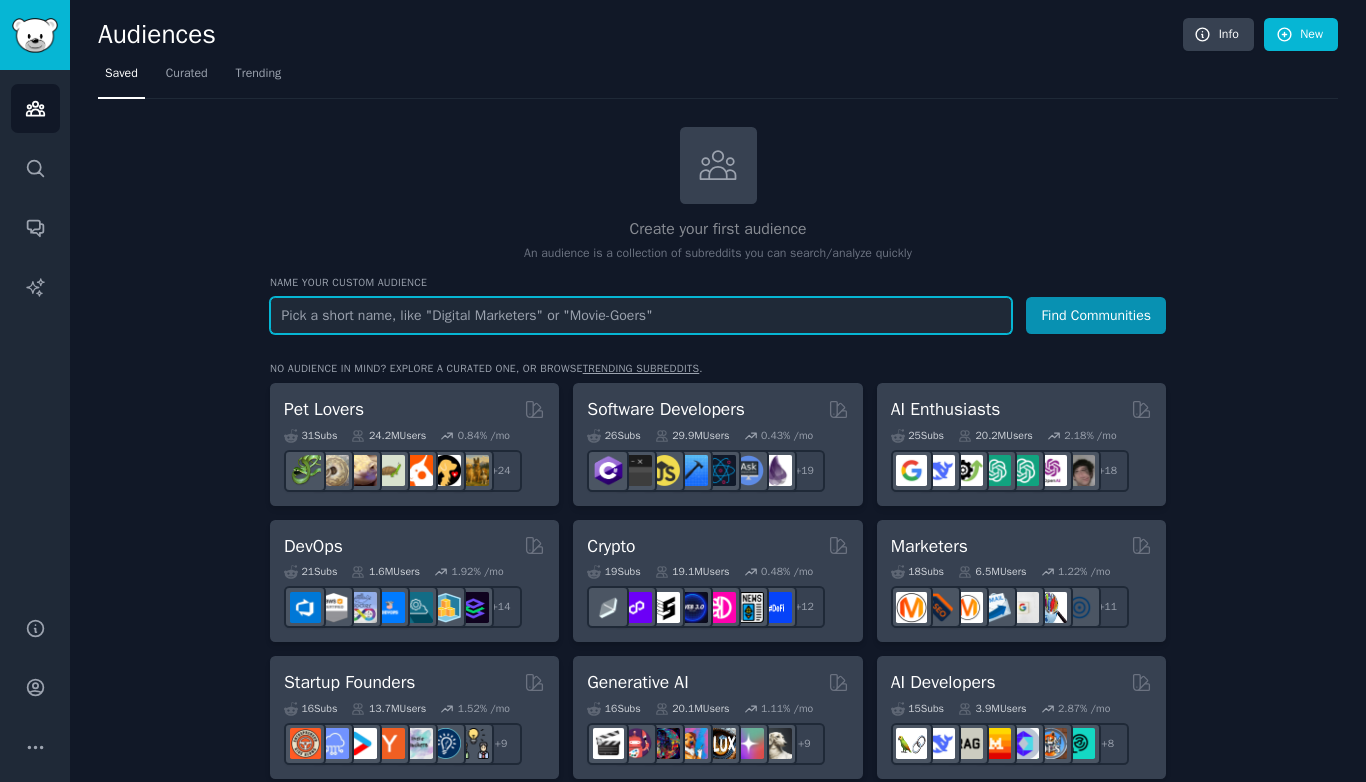 paste on "r/Grieving" 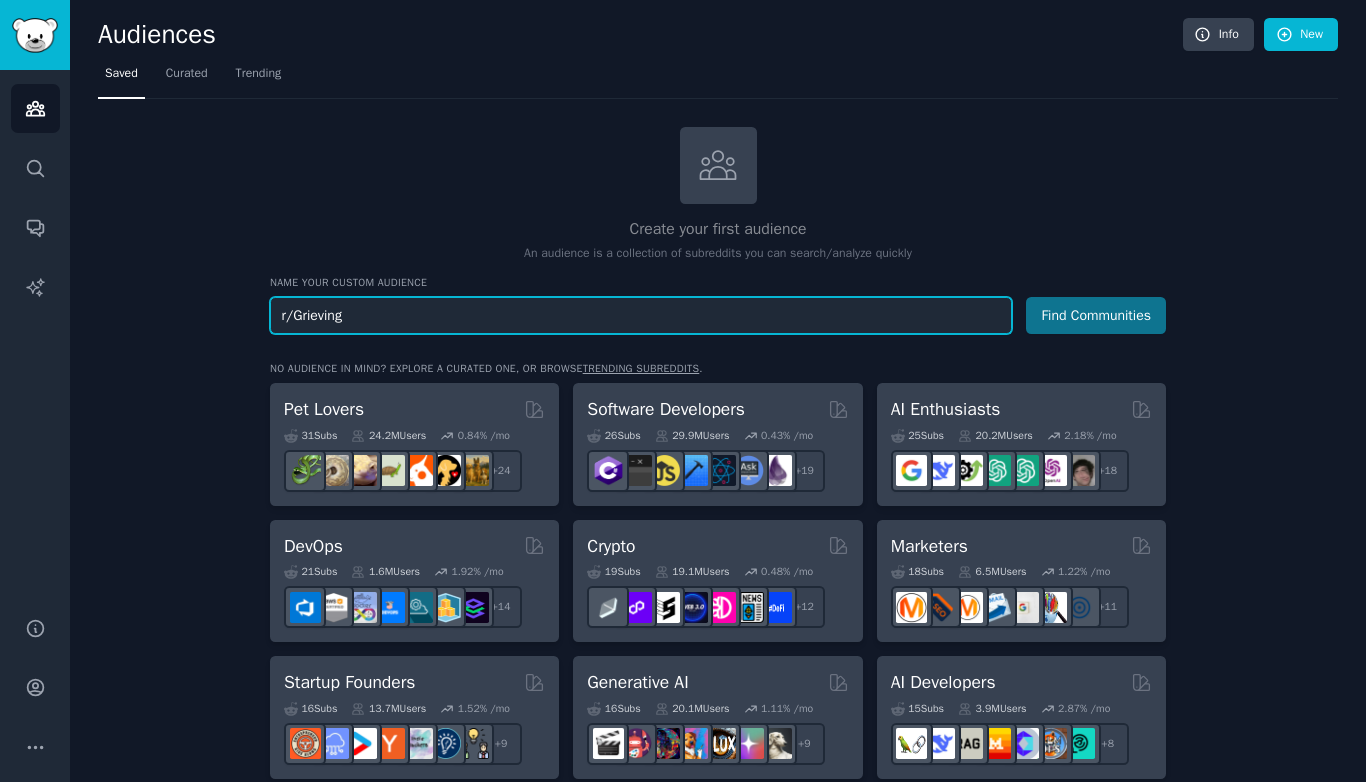 type on "r/Grieving" 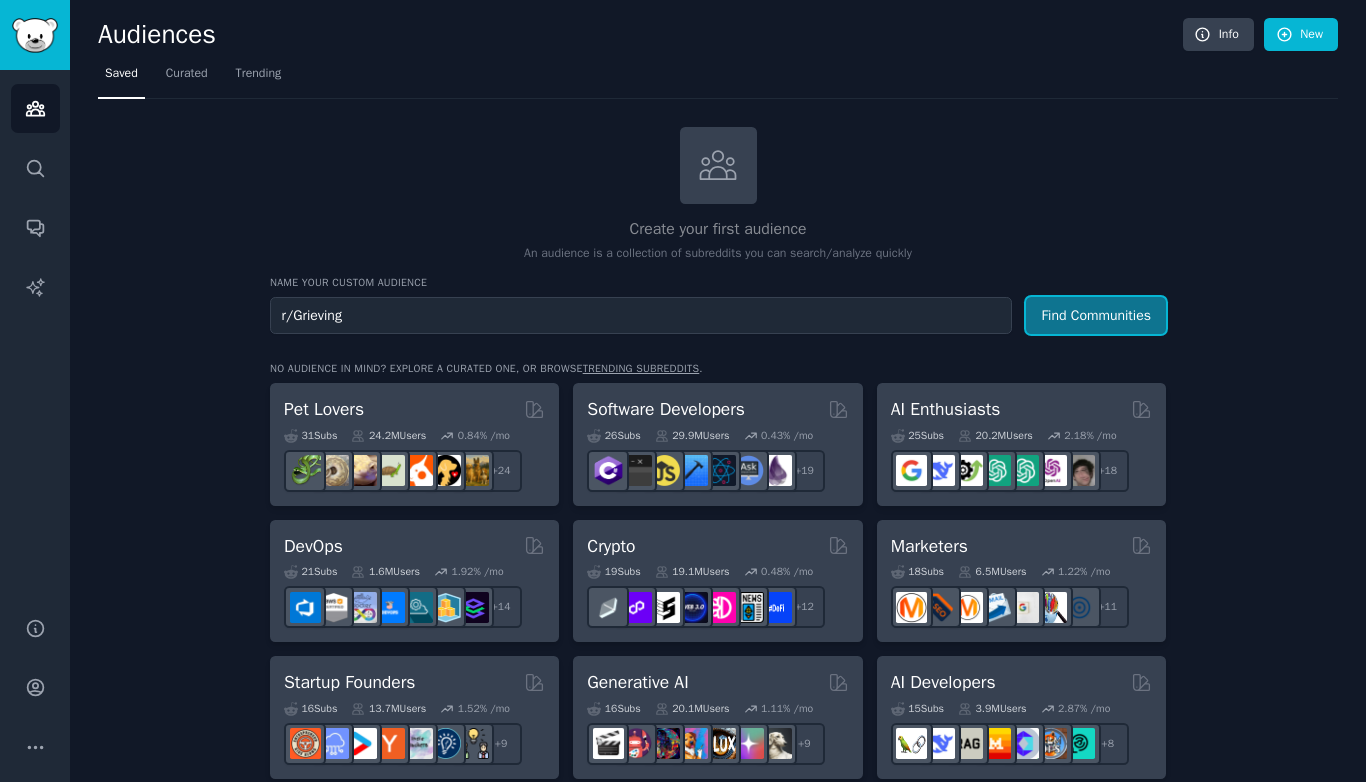 click on "Find Communities" at bounding box center (1096, 315) 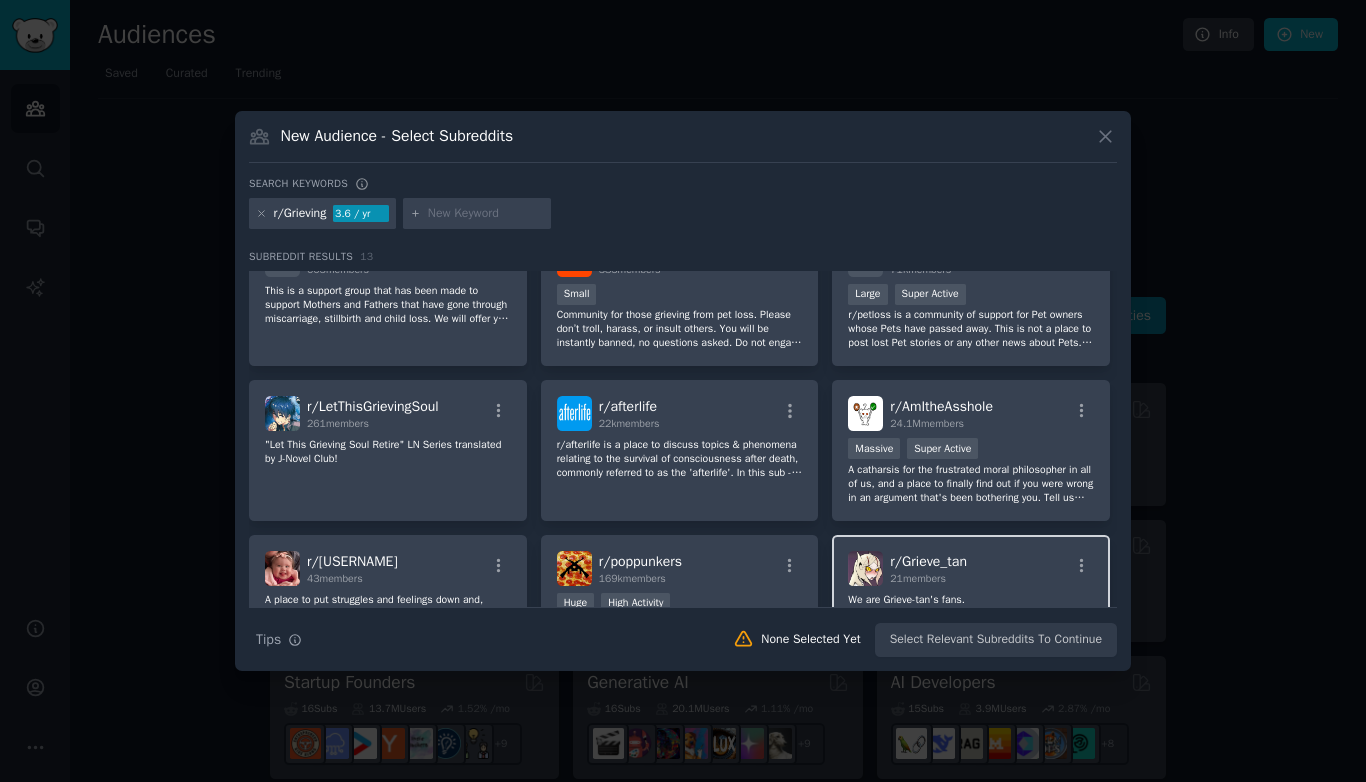 scroll, scrollTop: 0, scrollLeft: 0, axis: both 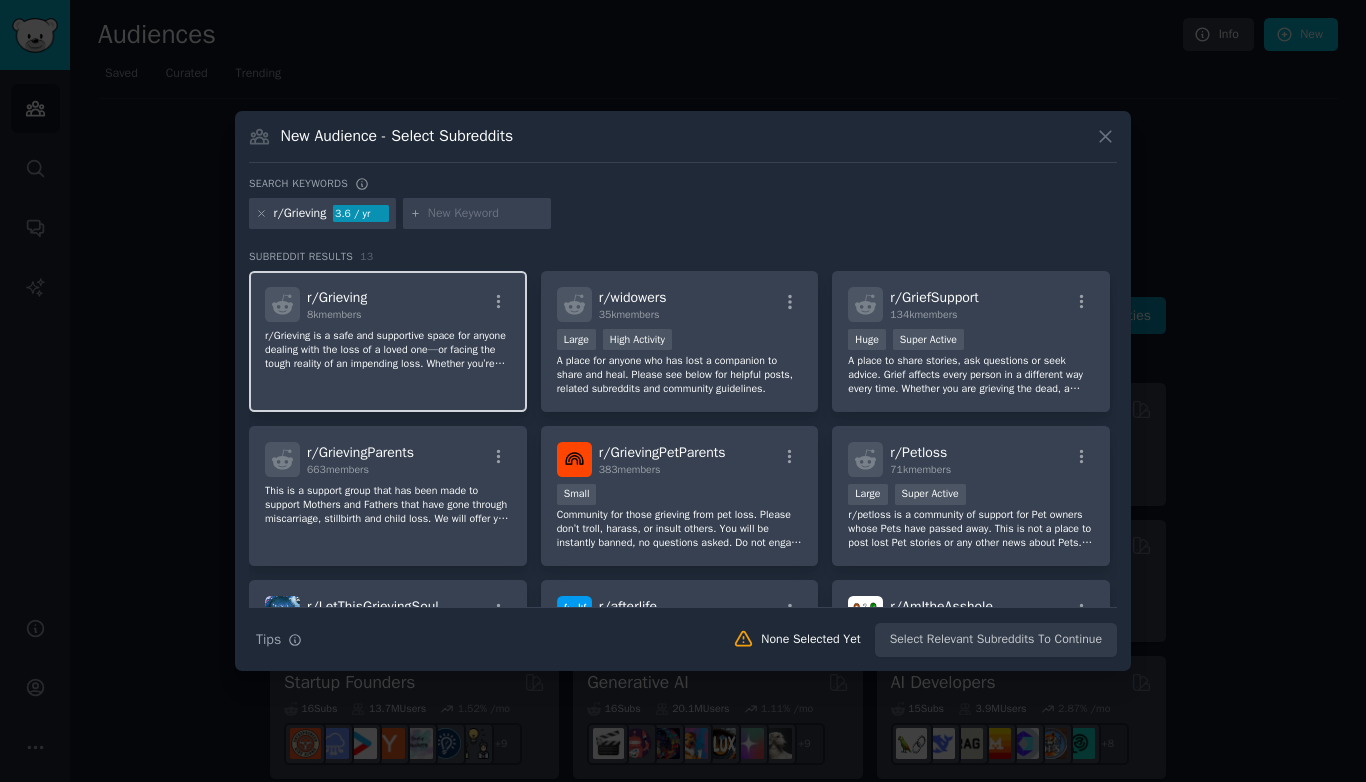 click on "r/ Grieving 8k  members r/Grieving is a safe and supportive space for anyone dealing with the loss of a loved one—or facing the tough reality of an impending loss. Whether you’re looking for a place to share your feelings, connect with others who get it, or just need a little comfort, we’re here for you. No judgment, just understanding and support. Take things at your own pace and know you’re not alone in this. 🤍" at bounding box center [388, 341] 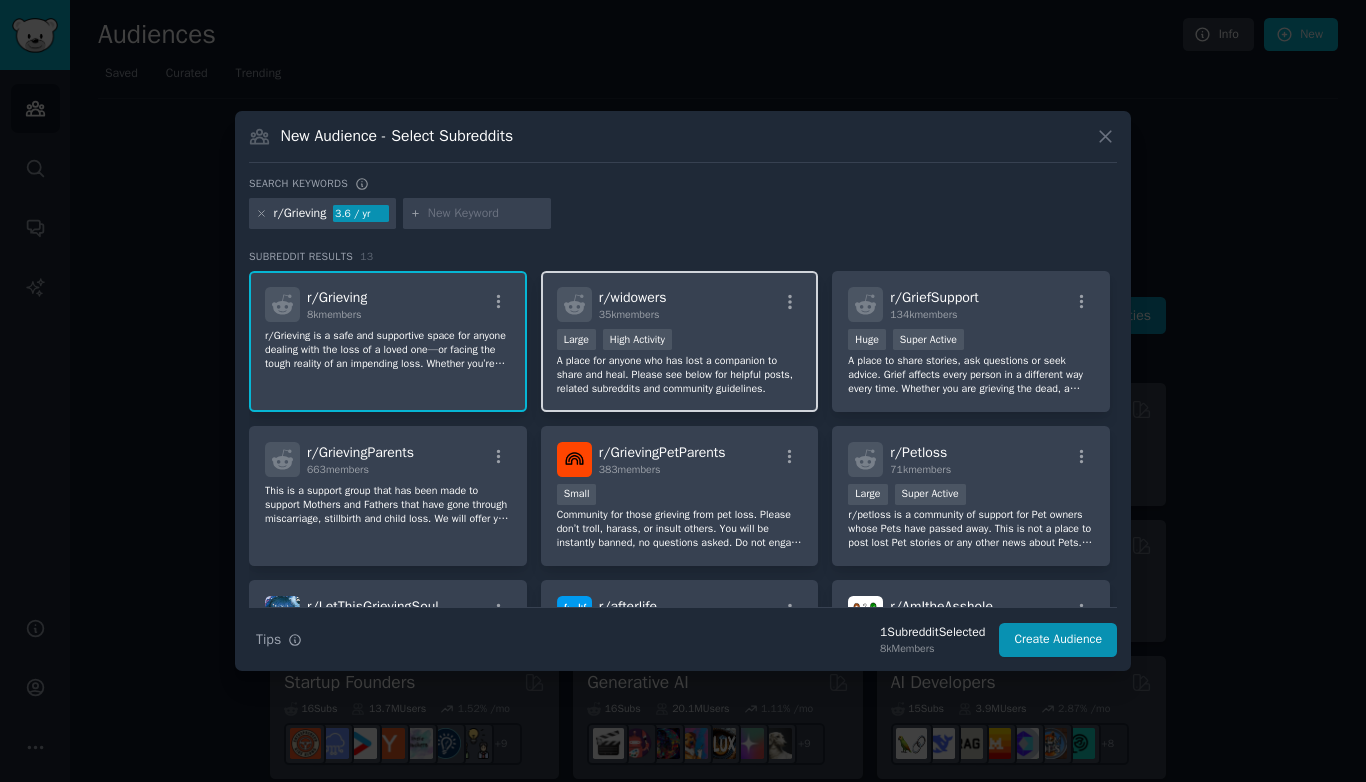 click on "r/ widowers 35k  members Large High Activity A place for anyone who has lost a companion to share and heal. Please see below for helpful posts, related subreddits and community guidelines." at bounding box center (680, 341) 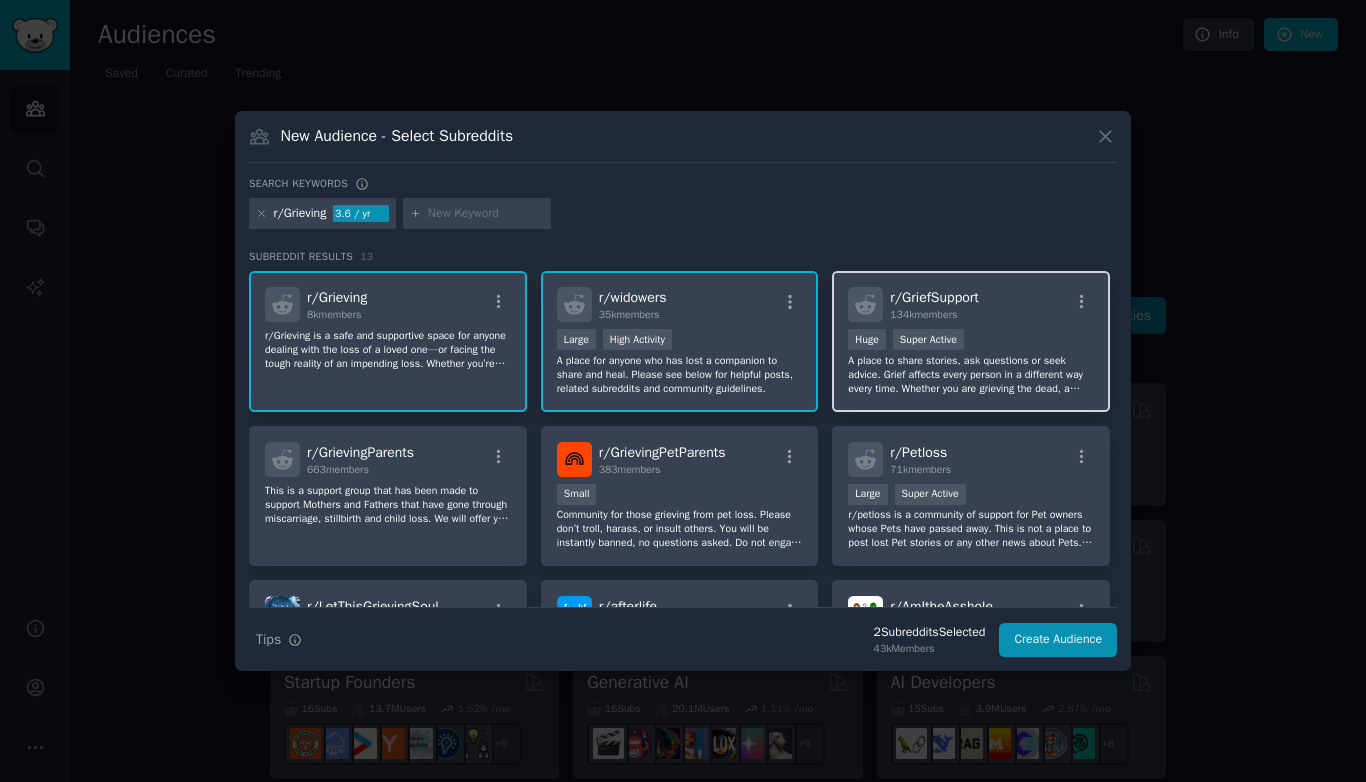 click on "r/ GriefSupport 134k  members Huge Super Active A place to share stories, ask questions or seek advice. Grief affects every person in a different way every time. Whether you are grieving the dead, a relationship, a job, a pet, a place or an era you are welcome here." at bounding box center (971, 341) 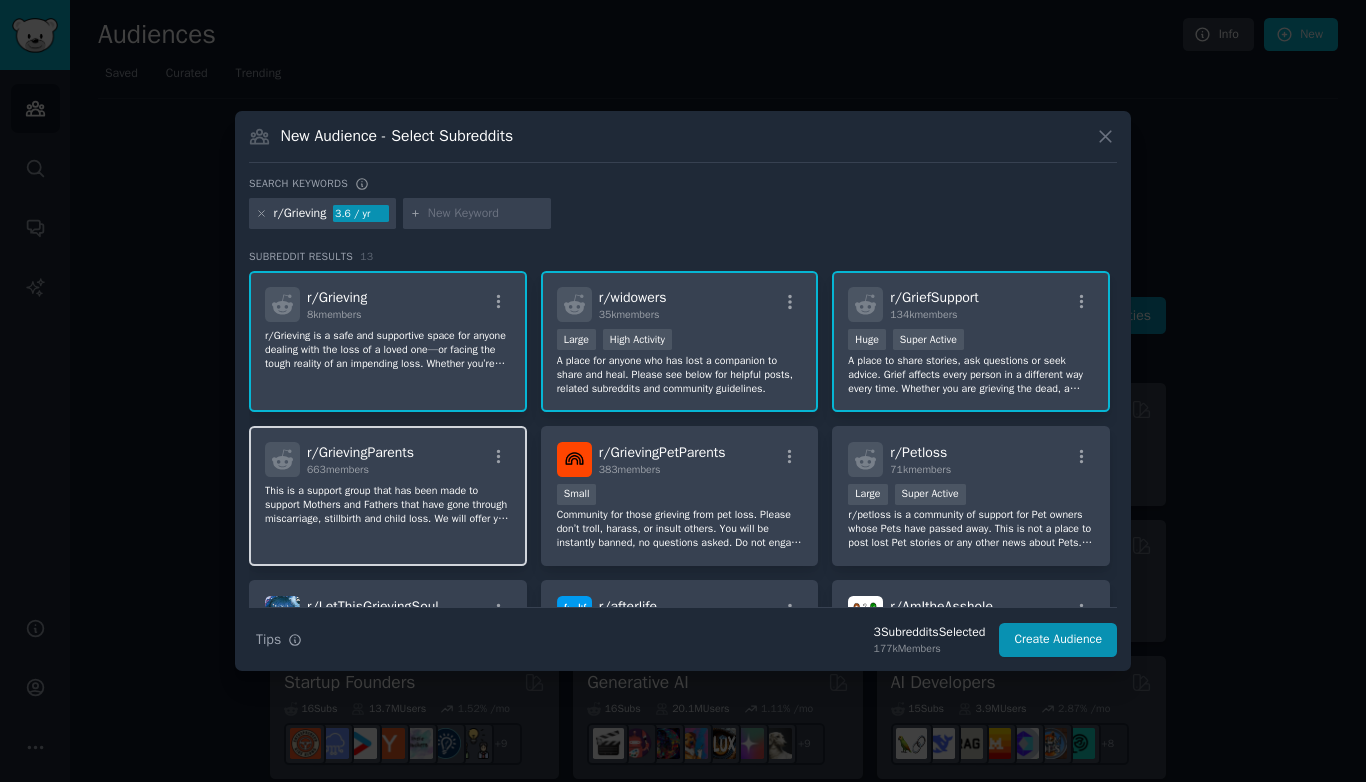 click on "This is a support group that has been made to support Mothers and Fathers that have gone through miscarriage, stillbirth and child loss.
We will offer you comfort, support and understanding. You do not have to suffer in silence." 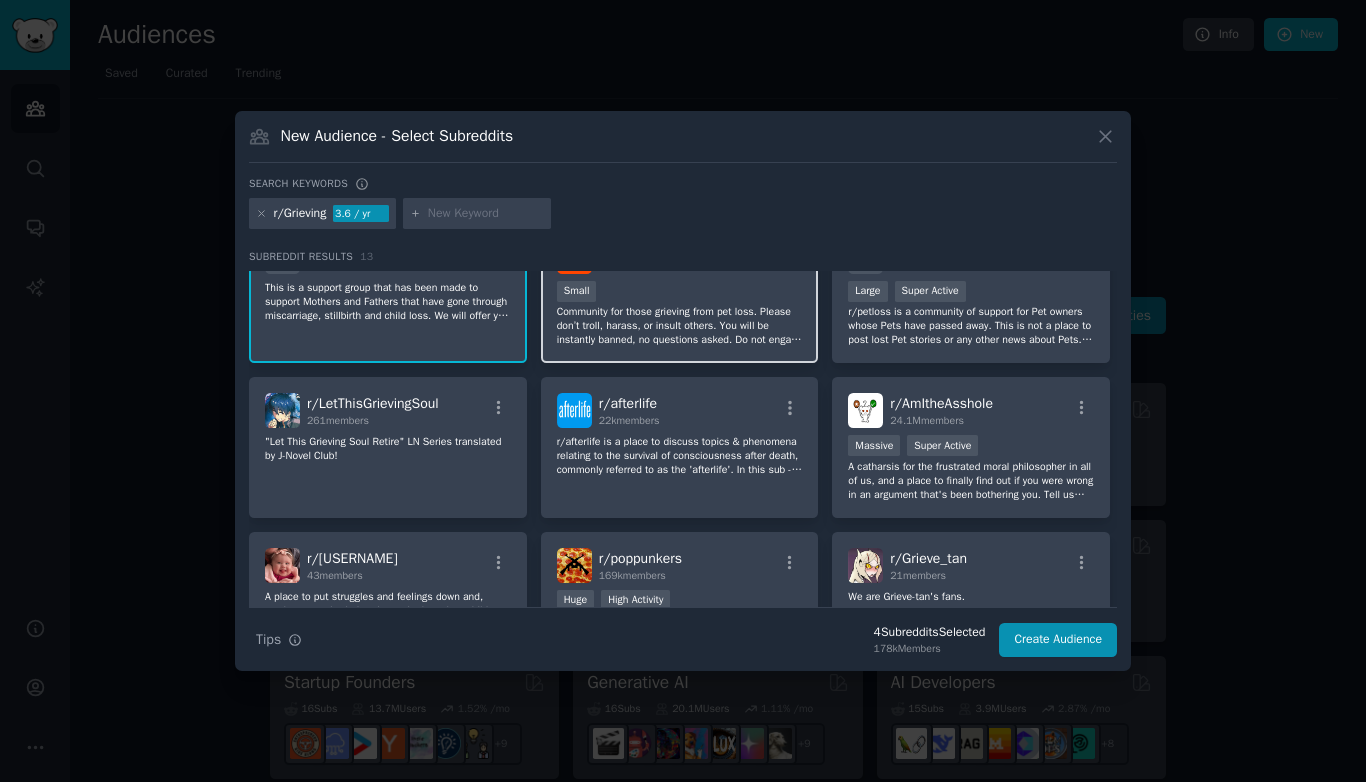 scroll, scrollTop: 219, scrollLeft: 0, axis: vertical 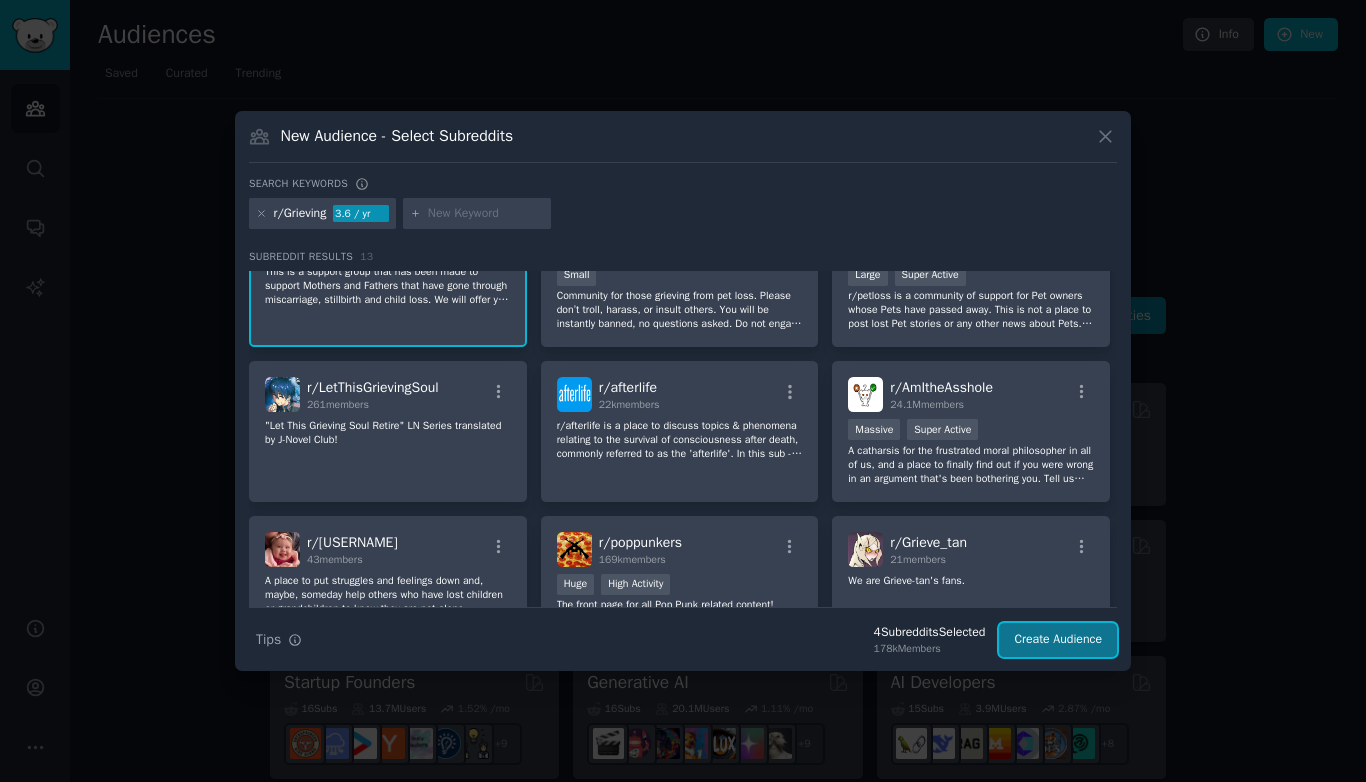 click on "Create Audience" at bounding box center [1058, 640] 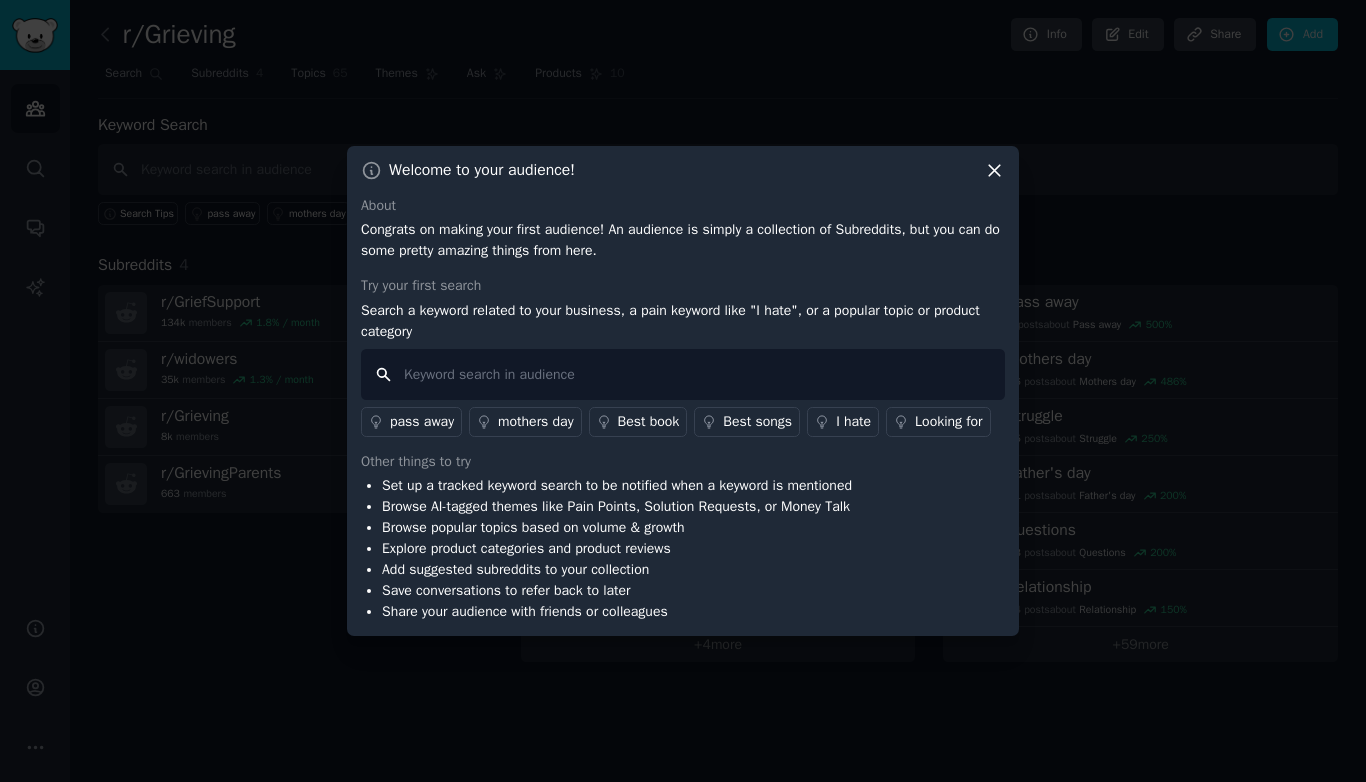 click at bounding box center [683, 374] 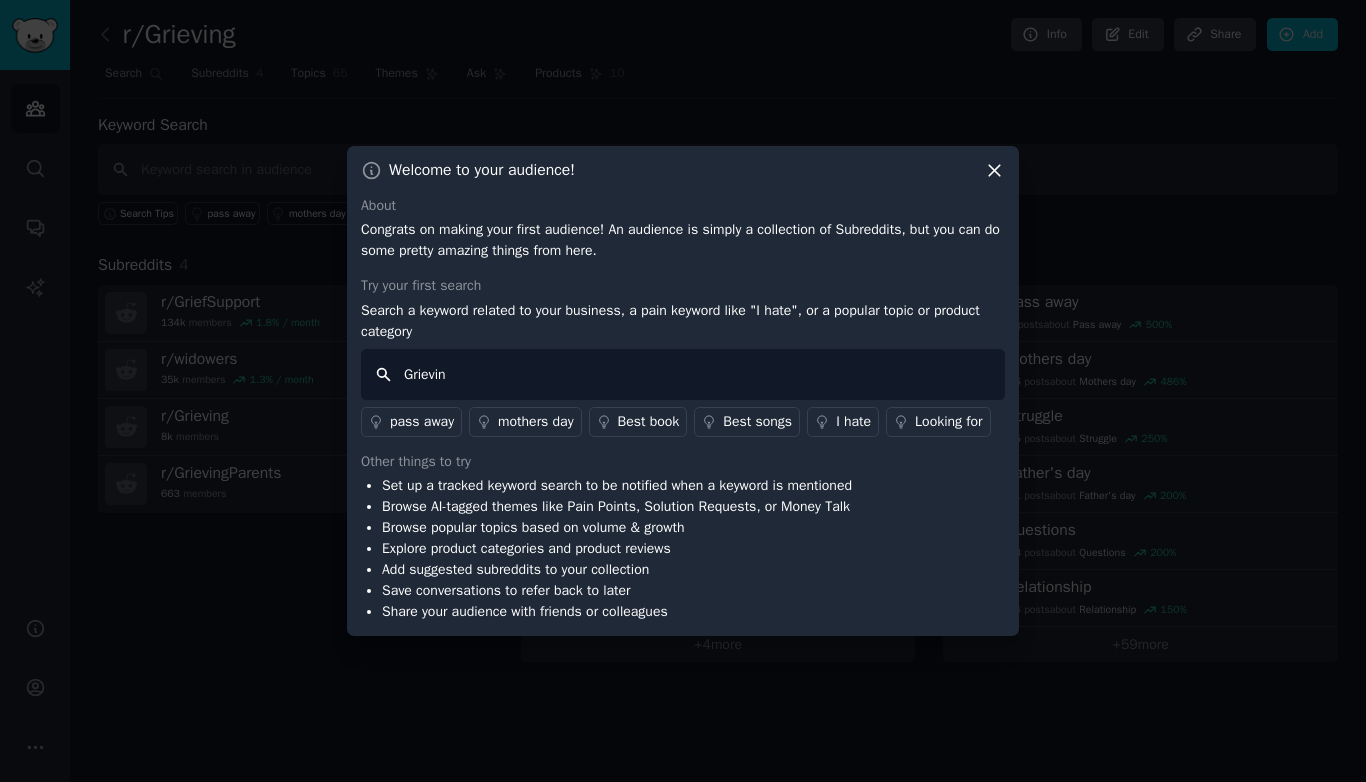 type on "Grieving" 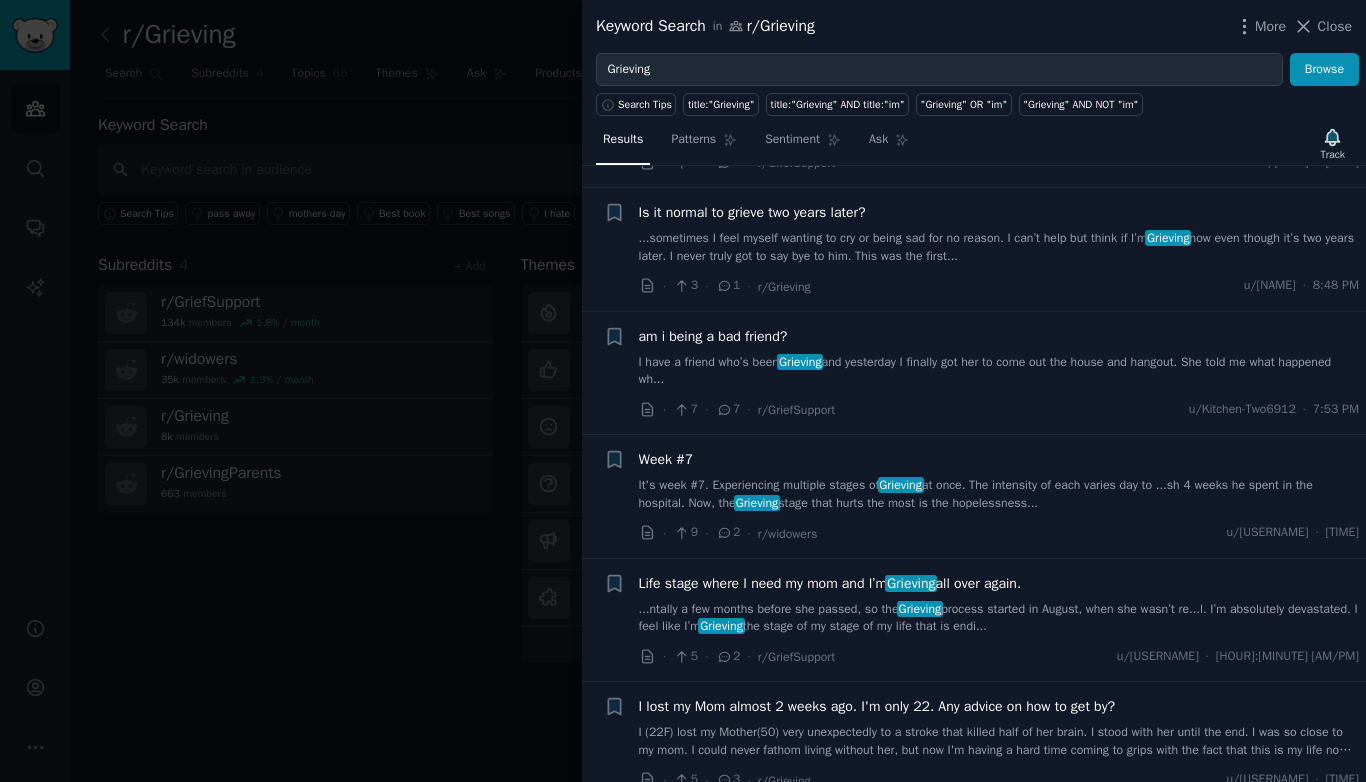 scroll, scrollTop: 135, scrollLeft: 0, axis: vertical 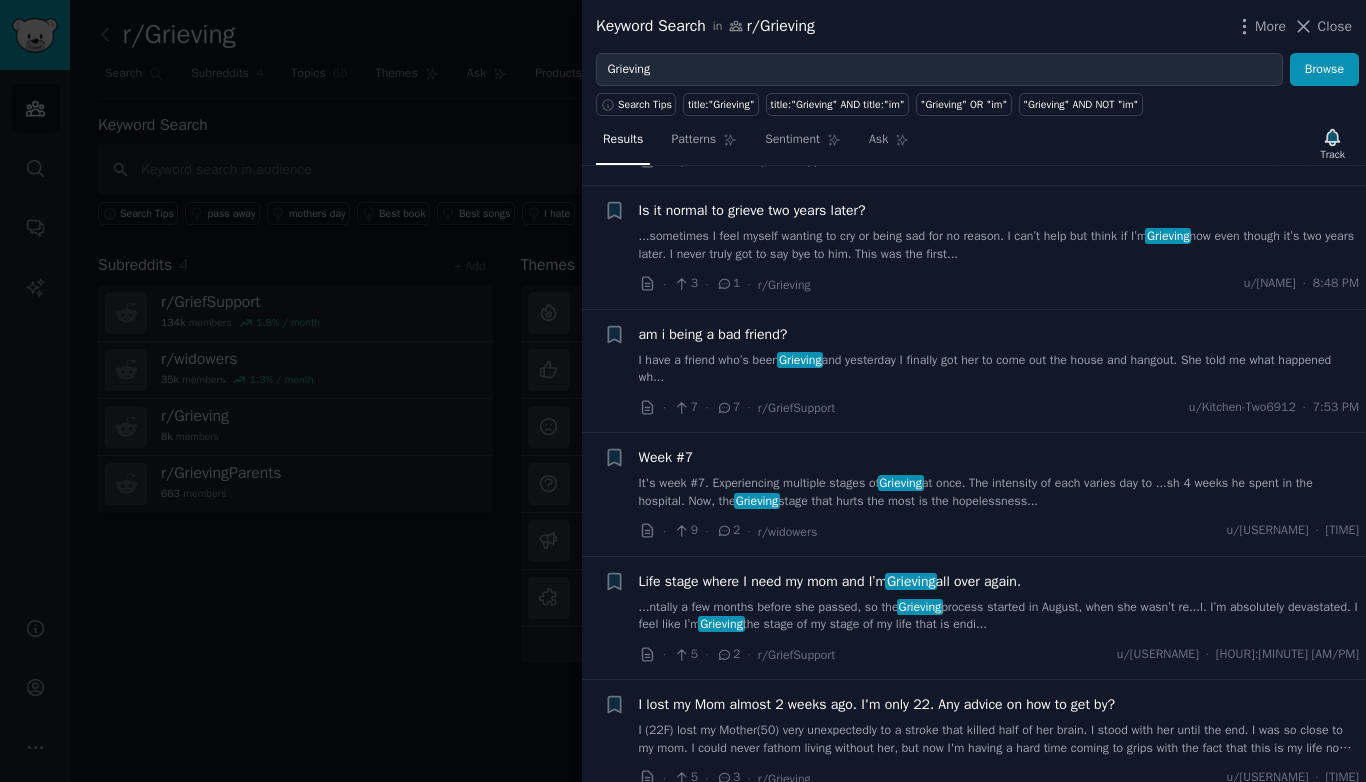 click at bounding box center (683, 391) 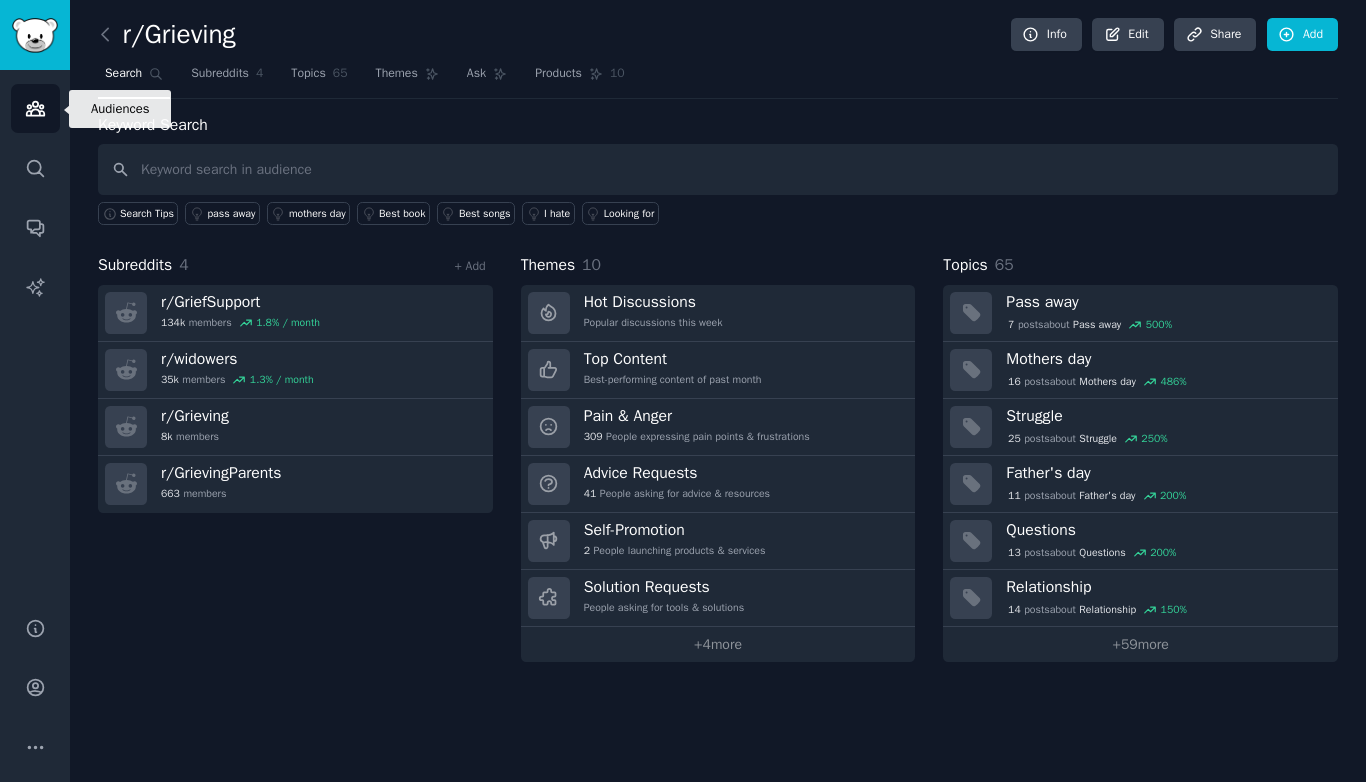 click on "Audiences" at bounding box center (35, 108) 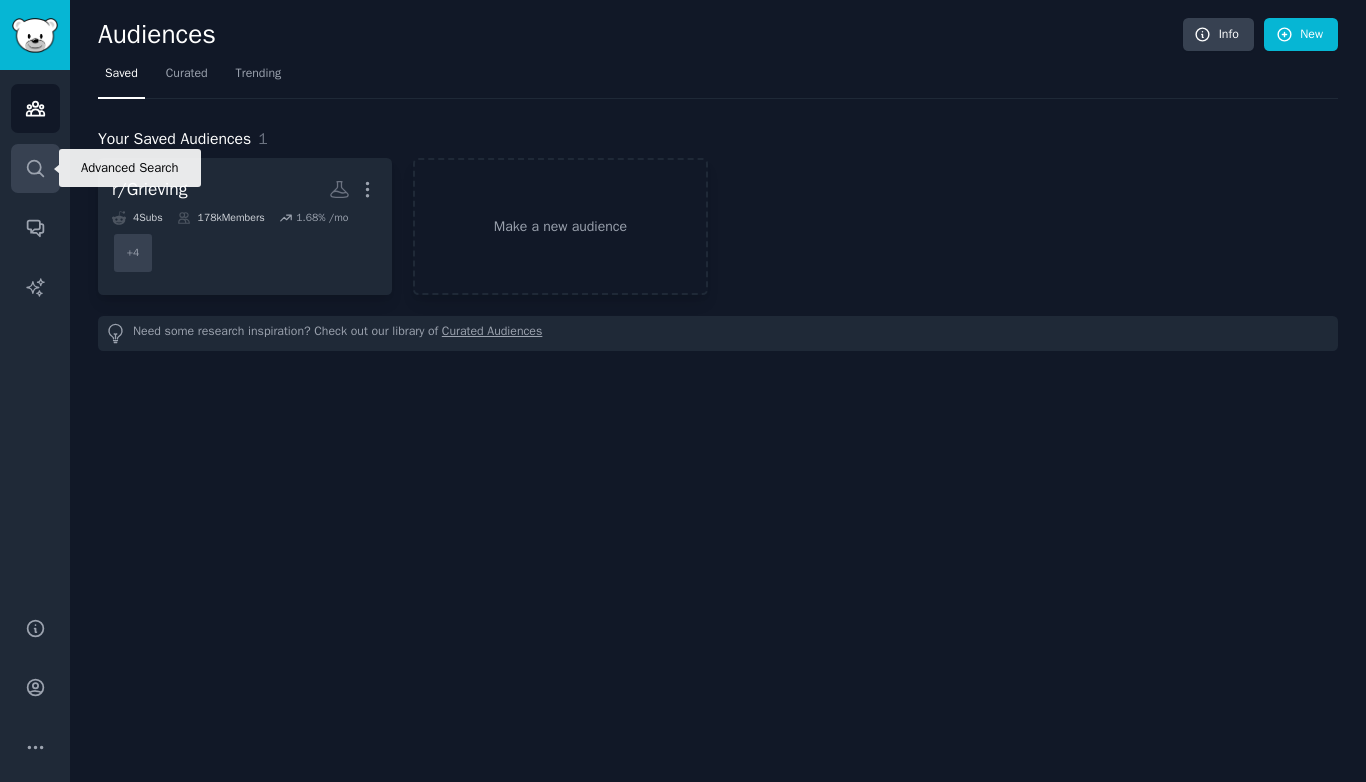 click 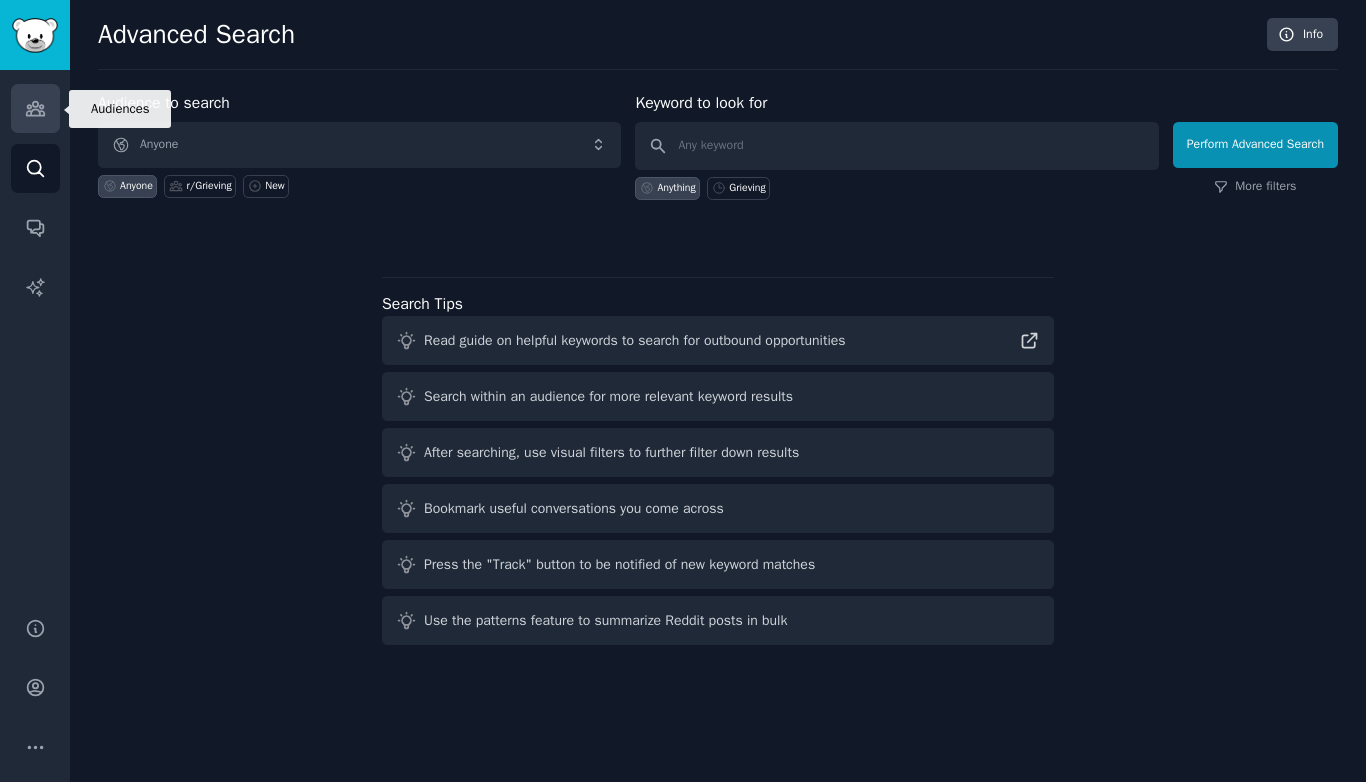 click on "Audiences" at bounding box center (35, 108) 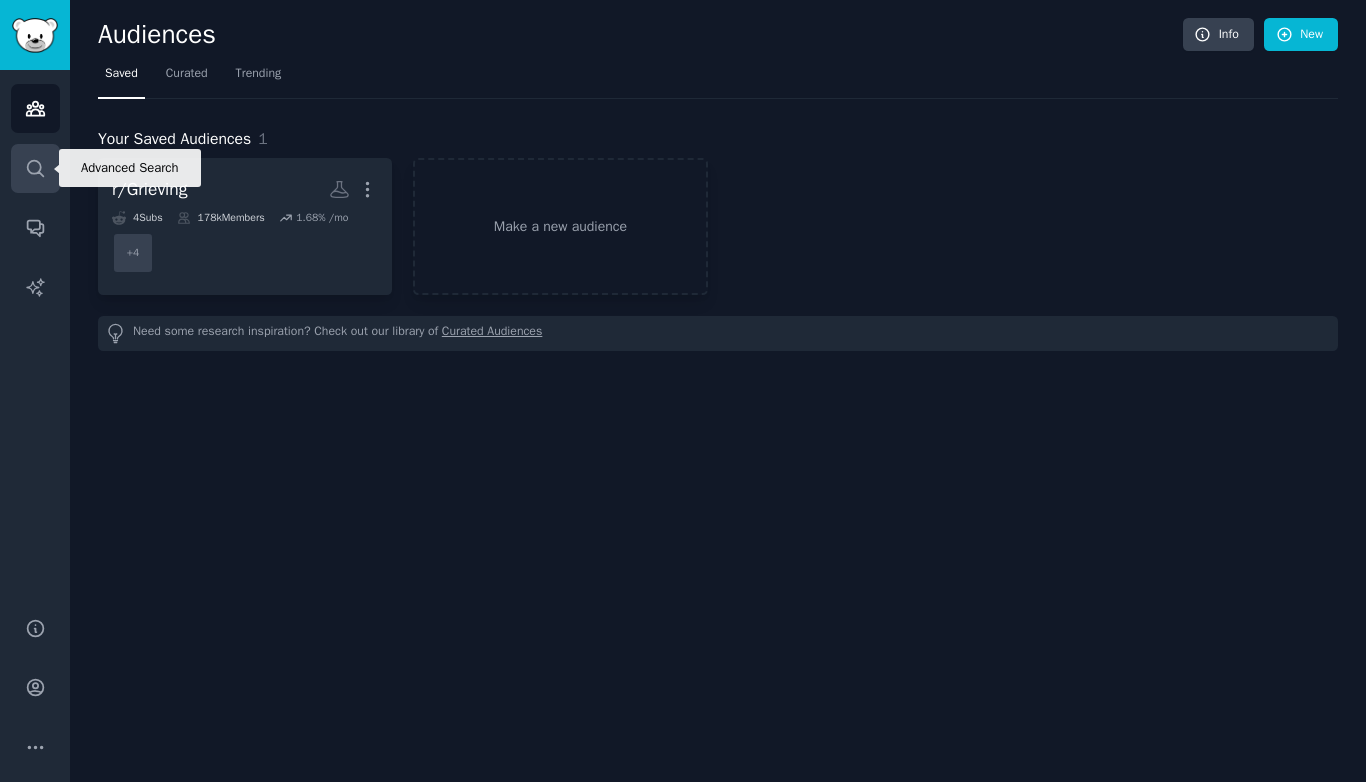 click 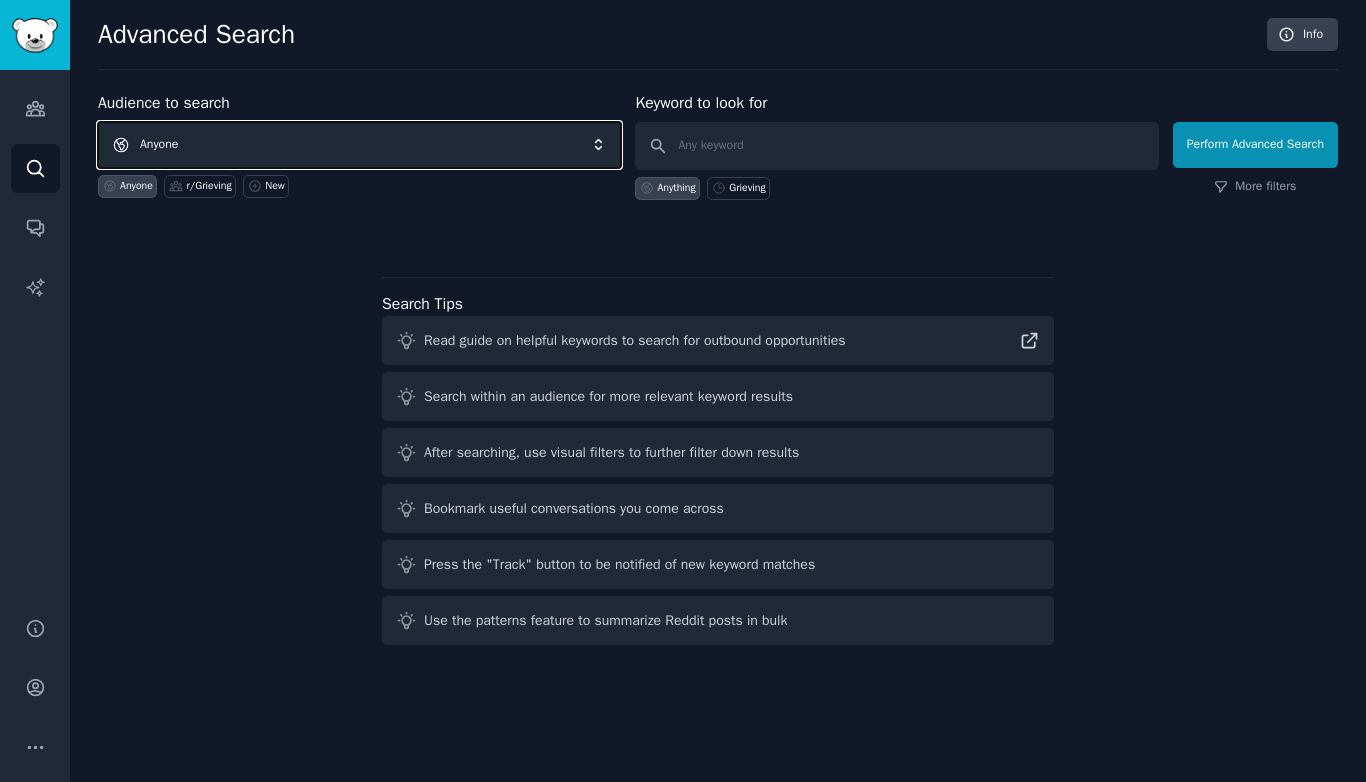click on "Anyone" at bounding box center [359, 145] 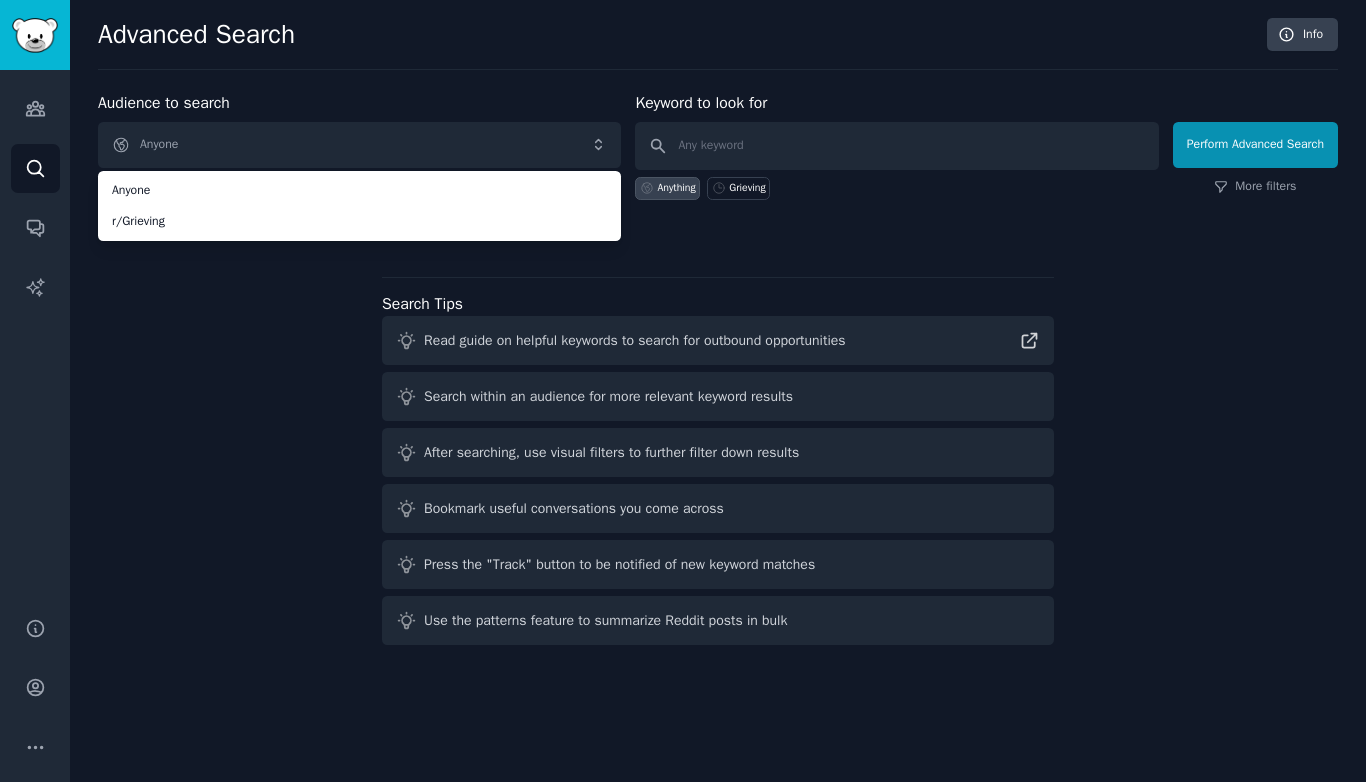 click on "Audience to search Anyone Anyone r/Grieving Anyone r/Grieving New Keyword to look for Anything Grieving Perform Advanced Search More filters Search Tips Read guide on helpful keywords to search for outbound opportunities Search within an audience for more relevant keyword results After searching, use visual filters to further filter down results Bookmark useful conversations you come across Press the "Track" button to be notified of new keyword matches Use the patterns feature to summarize Reddit posts in bulk" at bounding box center (718, 372) 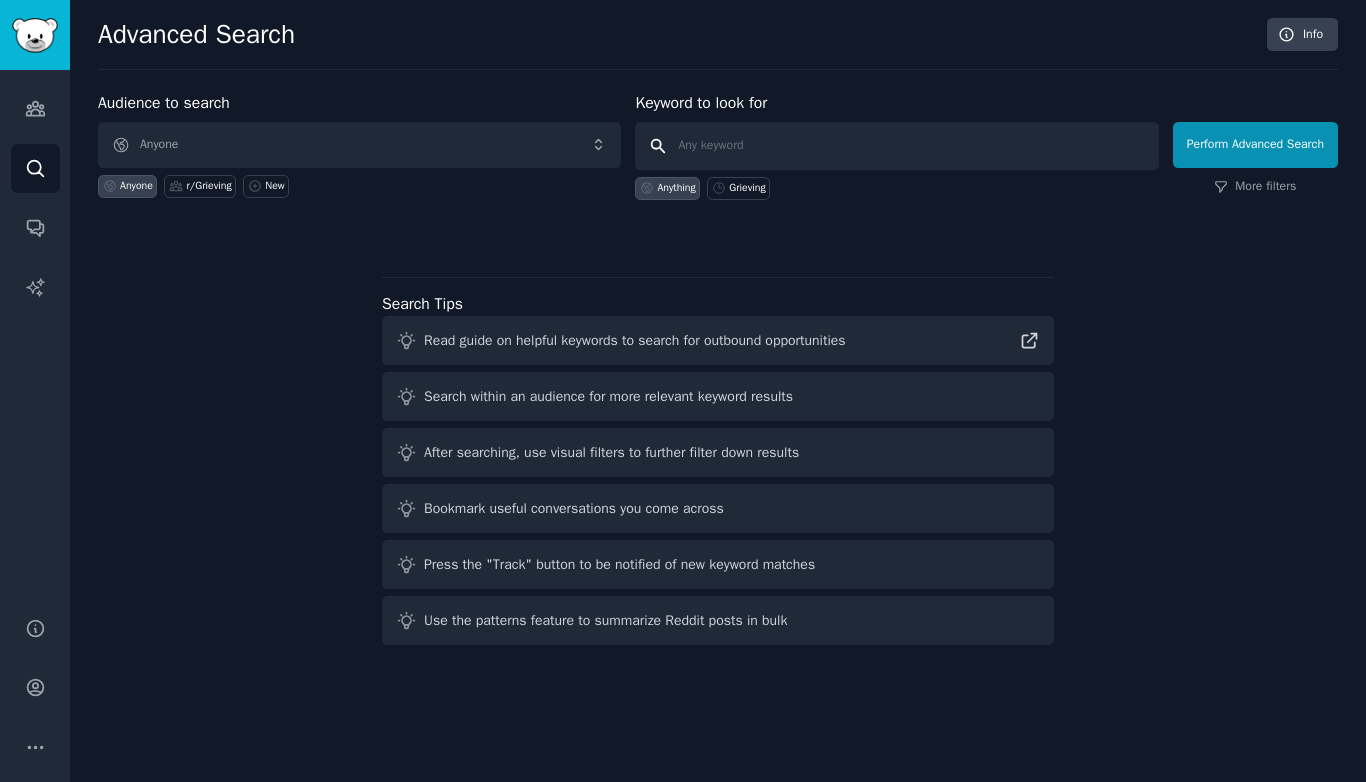 click at bounding box center [896, 146] 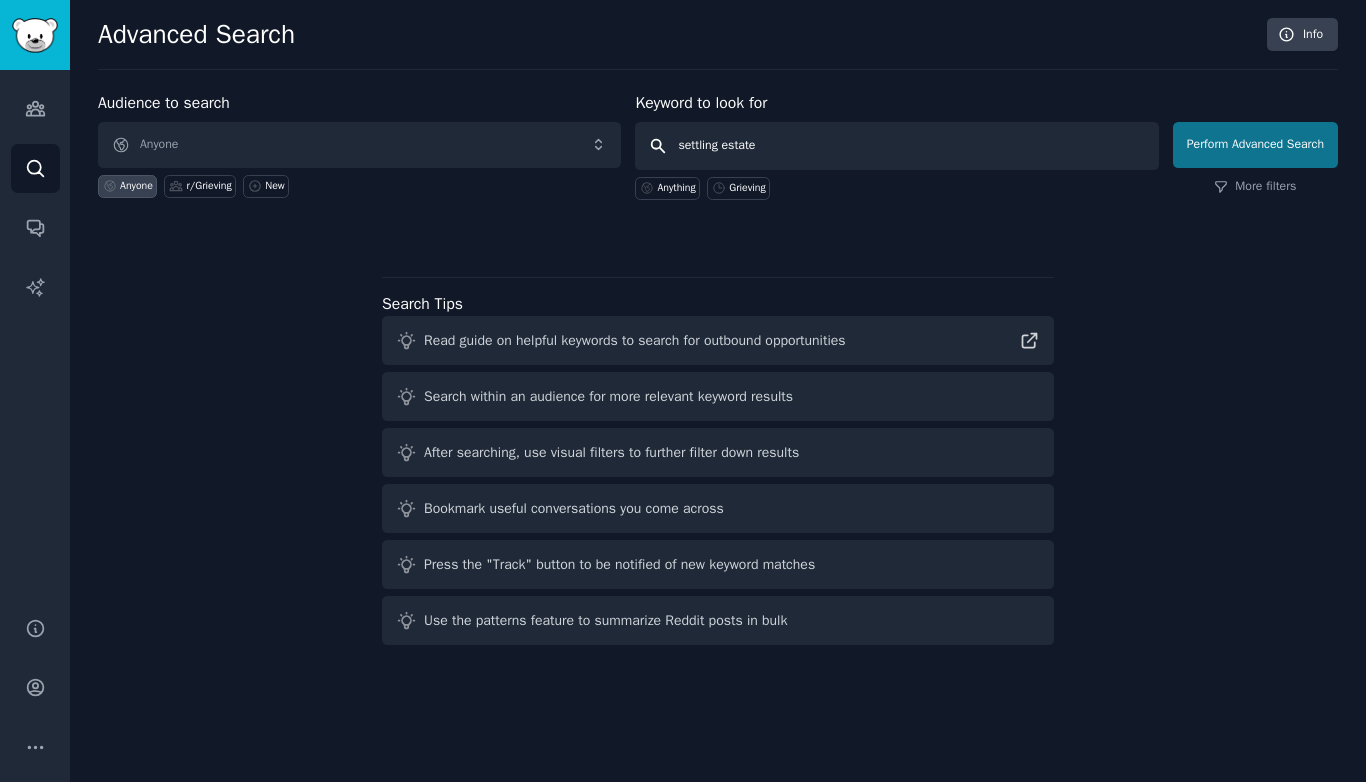 type on "settling estate" 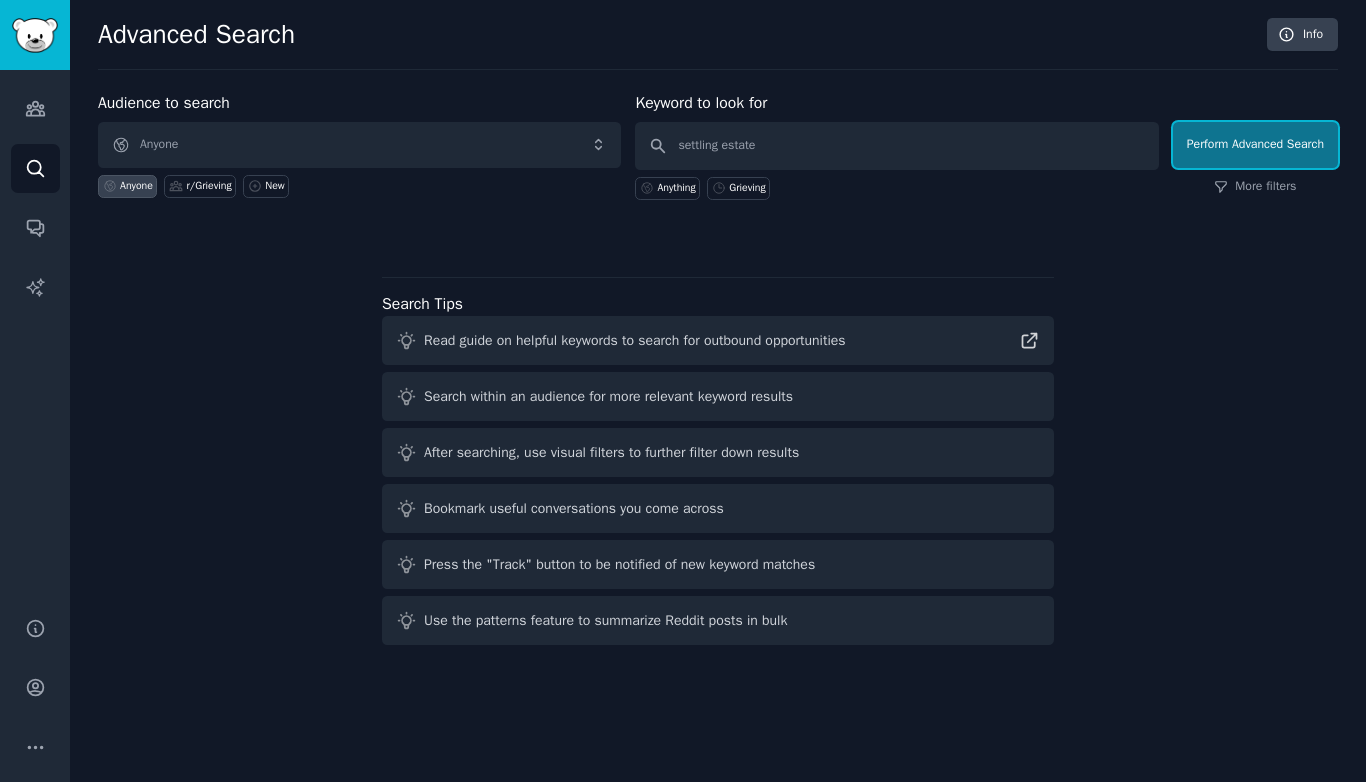 click on "Perform Advanced Search" at bounding box center [1255, 145] 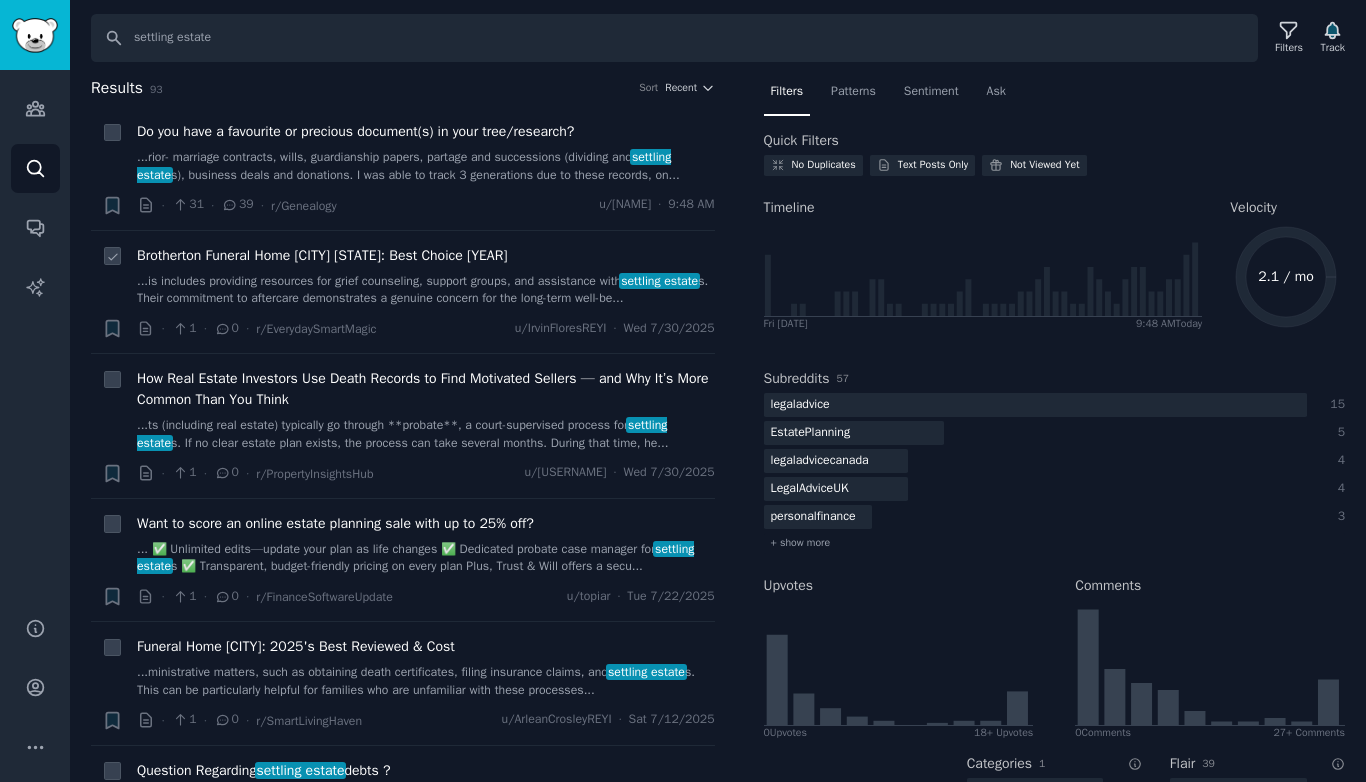 click on "...is includes providing resources for ​grief‍ counseling, support groups, and assistance with  settling estate s. Their‌ commitment​ to aftercare demonstrates a genuine concern for the ‌long-term well-be..." at bounding box center [426, 290] 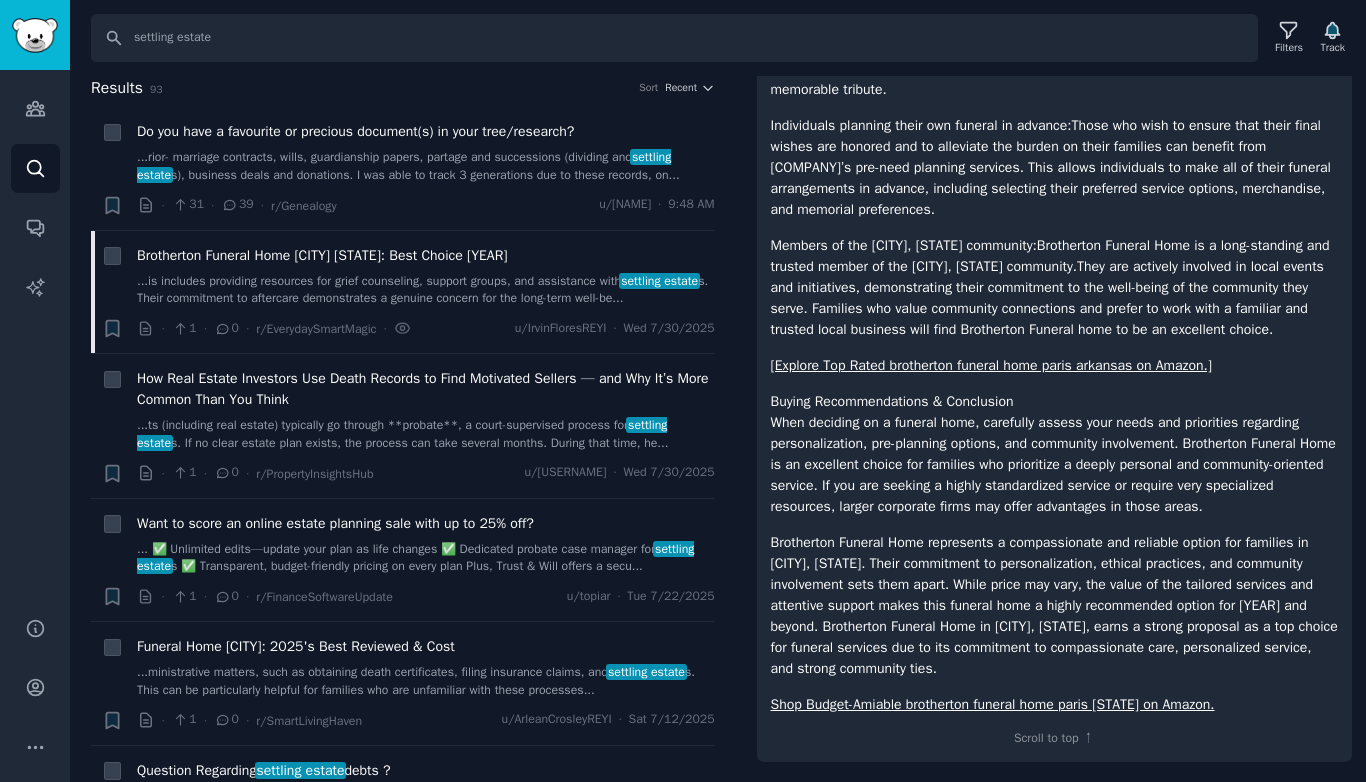 scroll, scrollTop: 3572, scrollLeft: 0, axis: vertical 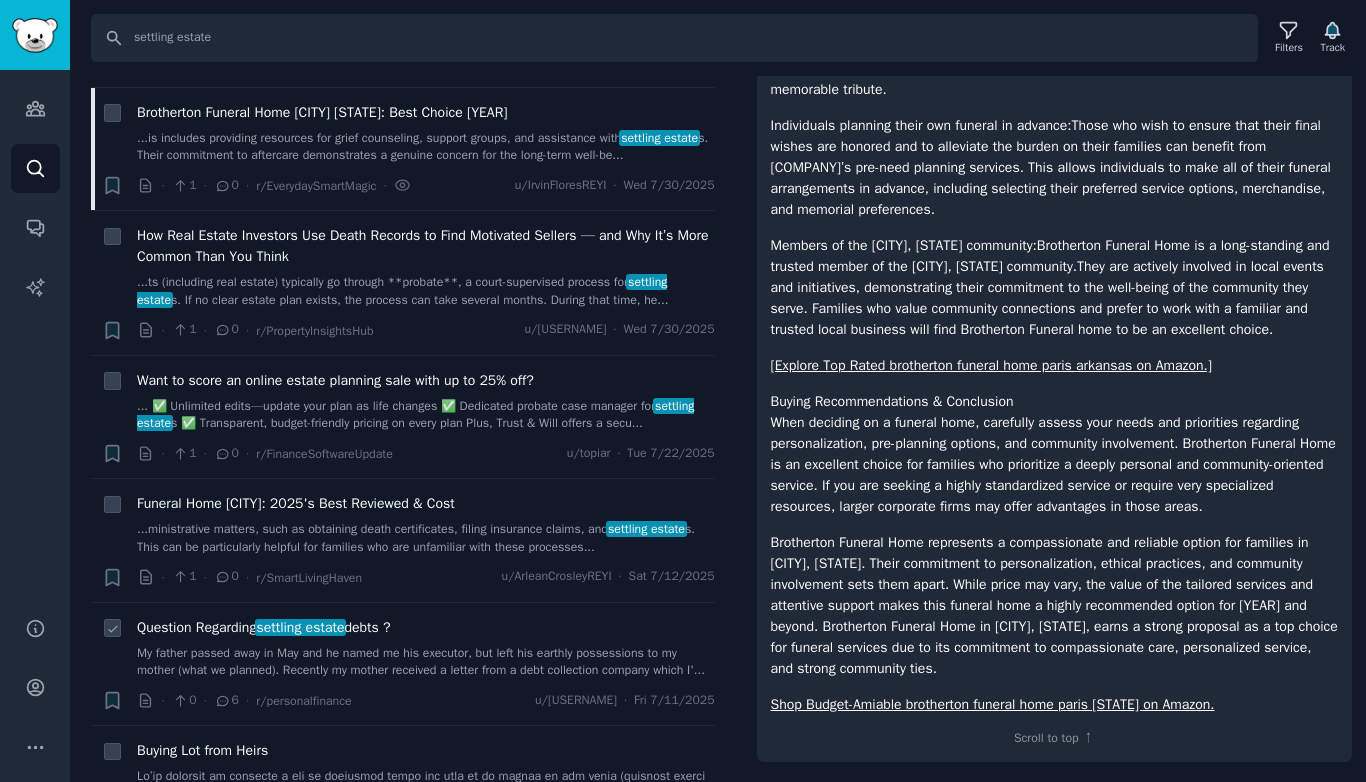click on "My father passed away in May and he named me his executor, but left his earthly possessions to my mother (what we planned). Recently my mother received a letter from a debt collection company which I'..." at bounding box center [426, 662] 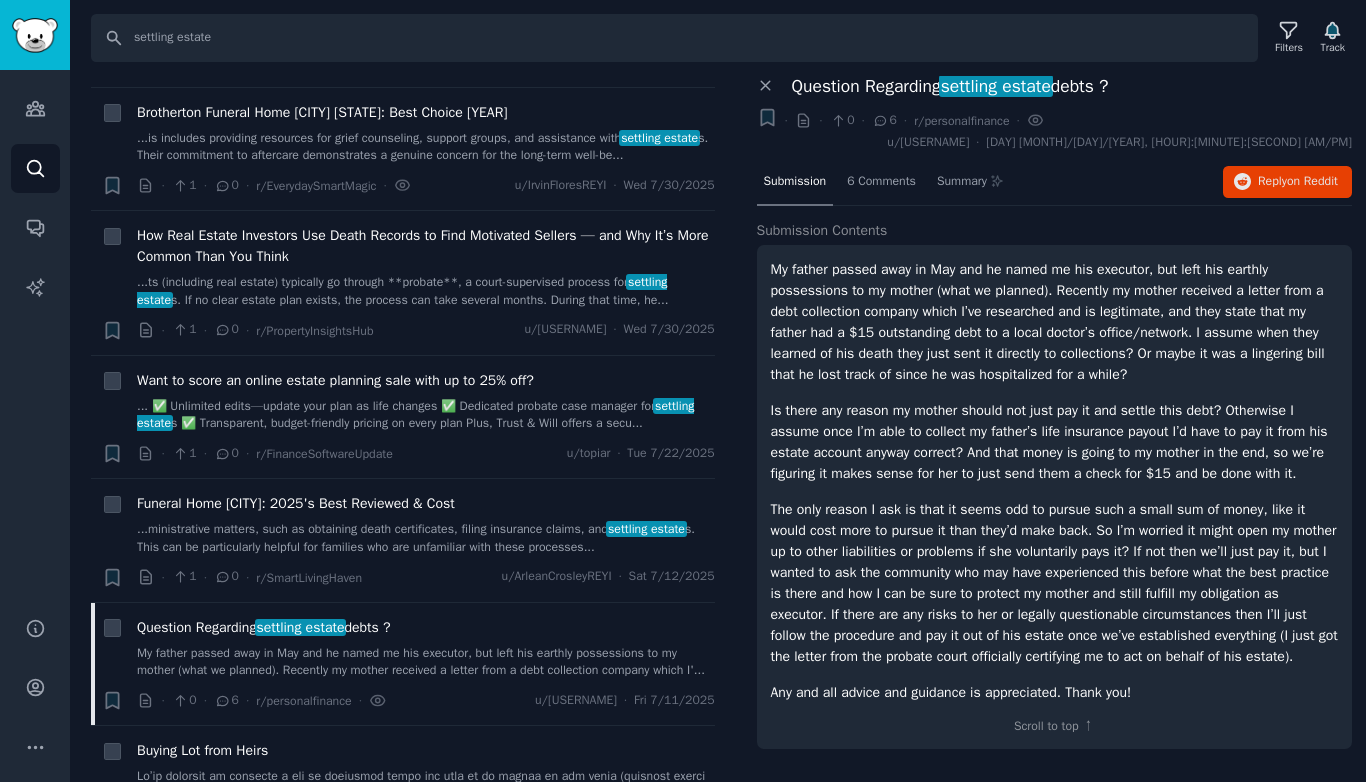 scroll, scrollTop: 0, scrollLeft: 0, axis: both 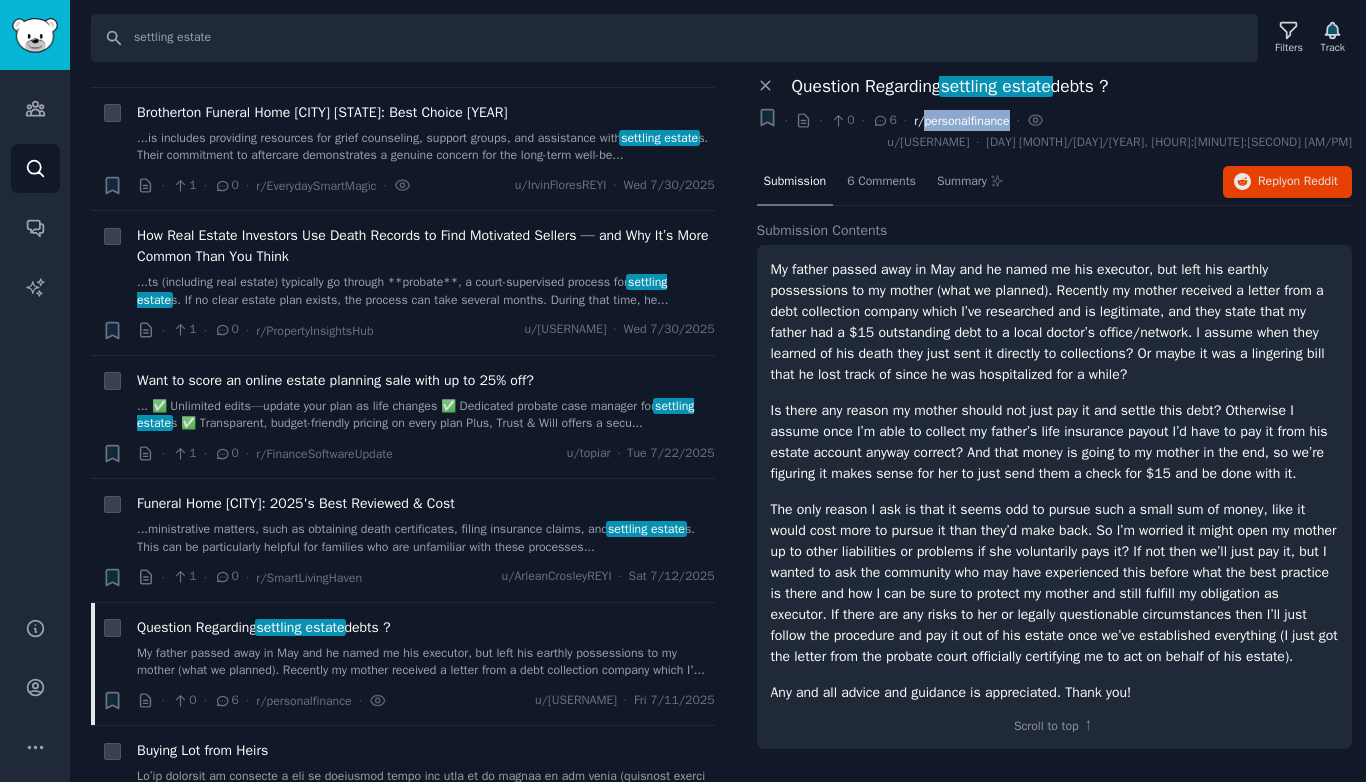 click on "r/personalfinance" at bounding box center (961, 121) 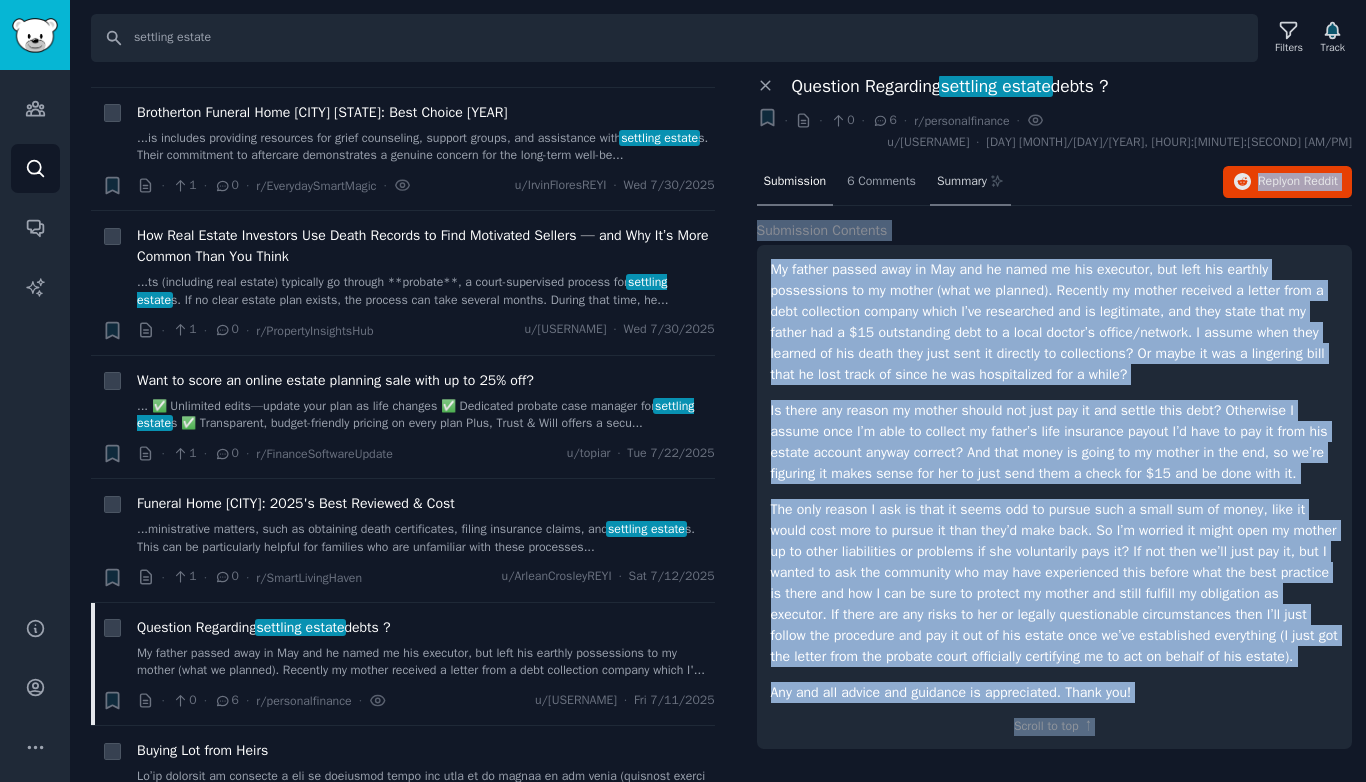 drag, startPoint x: 1081, startPoint y: 155, endPoint x: 1010, endPoint y: 169, distance: 72.36712 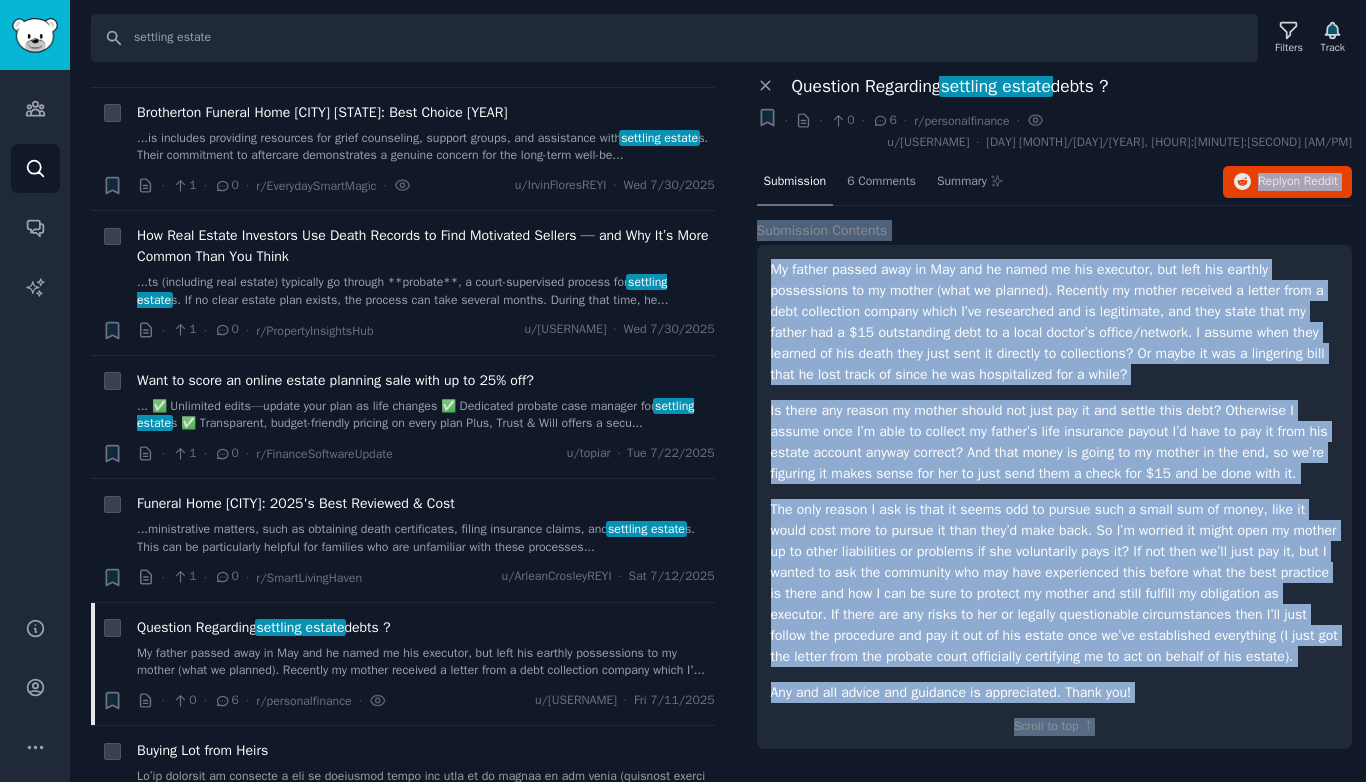 click on "My father passed away in May and he named me his executor, but left his earthly possessions to my mother (what we planned). Recently my mother received a letter from a debt collection company which I’ve researched and is legitimate, and they state that my father had a $[AMOUNT] outstanding debt to a local doctor’s office/network. I assume when they learned of his death they just sent it directly to collections? Or maybe it was a lingering bill that he lost track of since he was hospitalized for a while? Is there any reason my mother should not just pay it and settle this debt? Otherwise I assume once I’m able to collect my father’s life insurance payout I’d have to pay it from his estate account anyway correct? And that money is going to my mother in the end, so we’re figuring it makes sense for her to just send them a check for $[AMOUNT] and be done with it. Any and all advice and guidance is appreciated. Thank you!" at bounding box center [1055, 481] 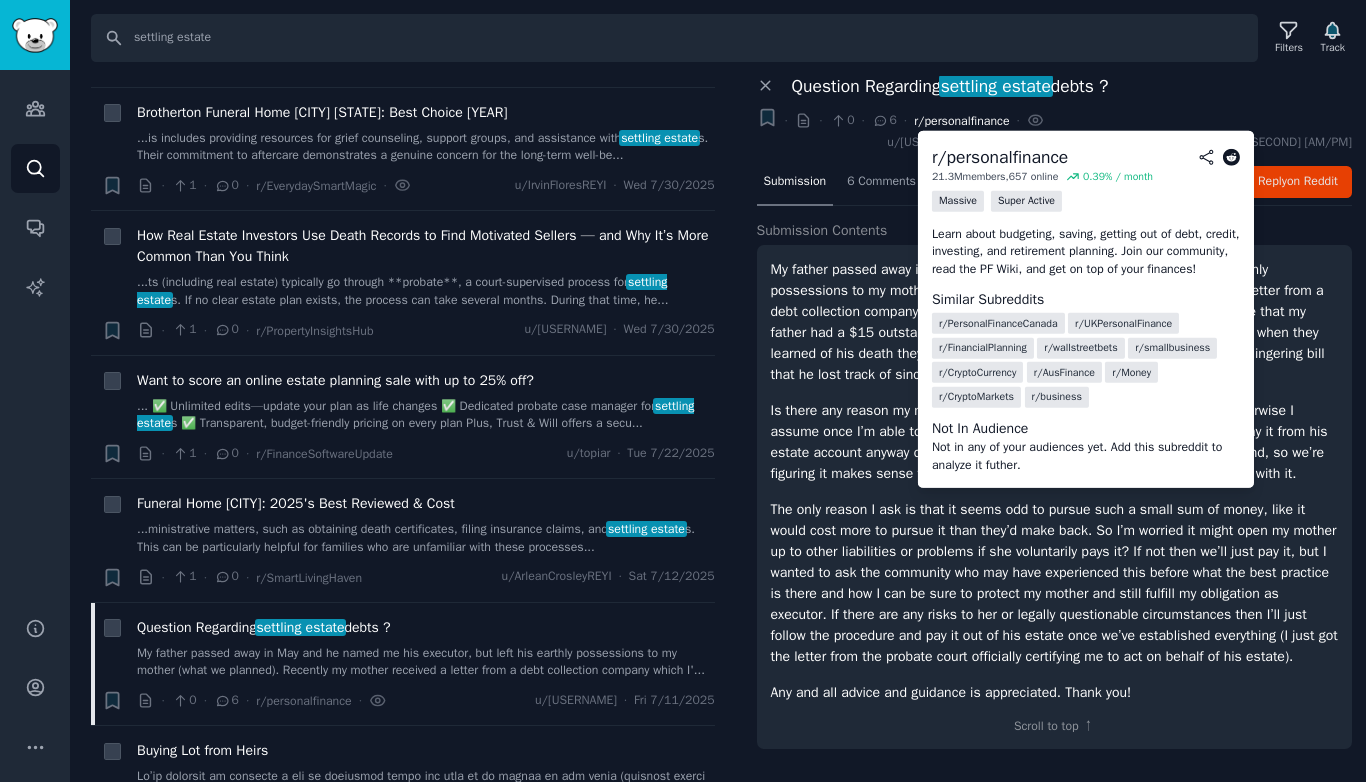 click on "r/personalfinance" at bounding box center (961, 121) 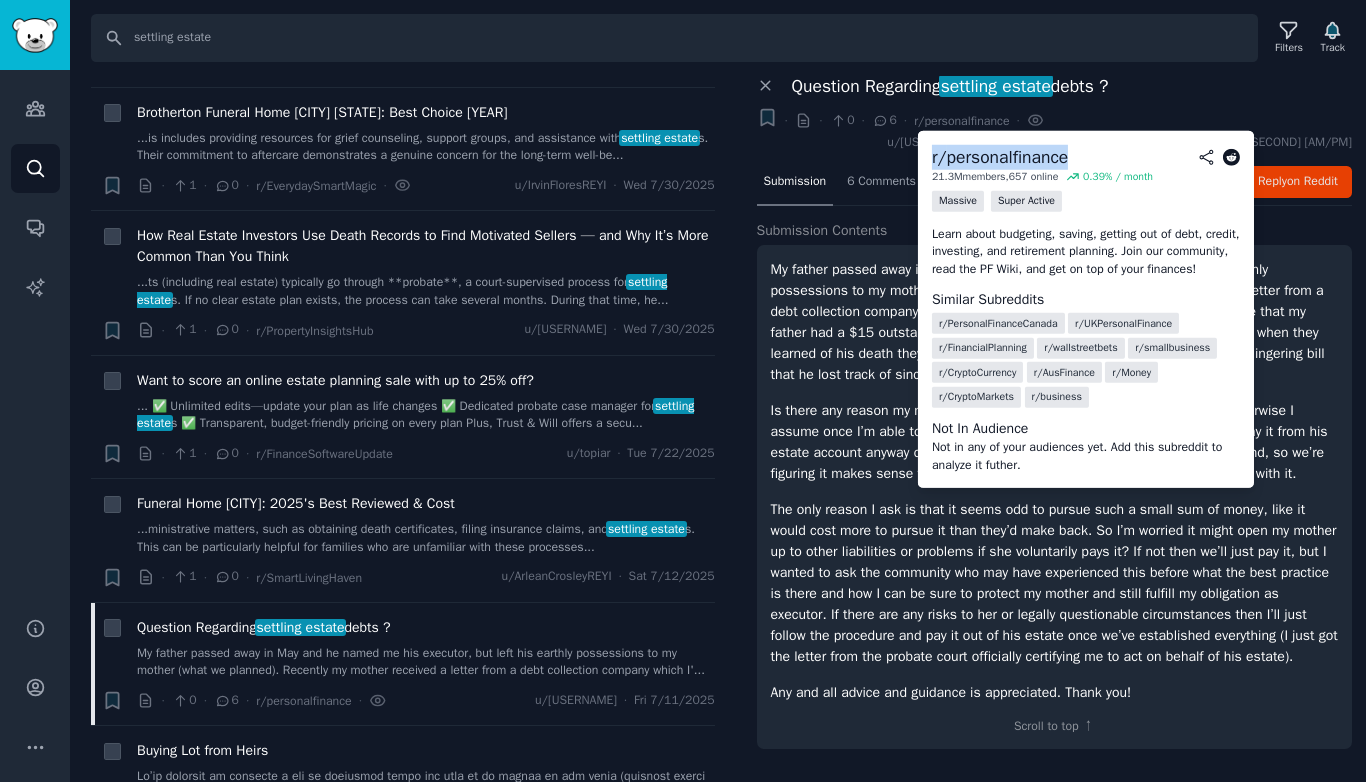 drag, startPoint x: 932, startPoint y: 159, endPoint x: 1073, endPoint y: 156, distance: 141.0319 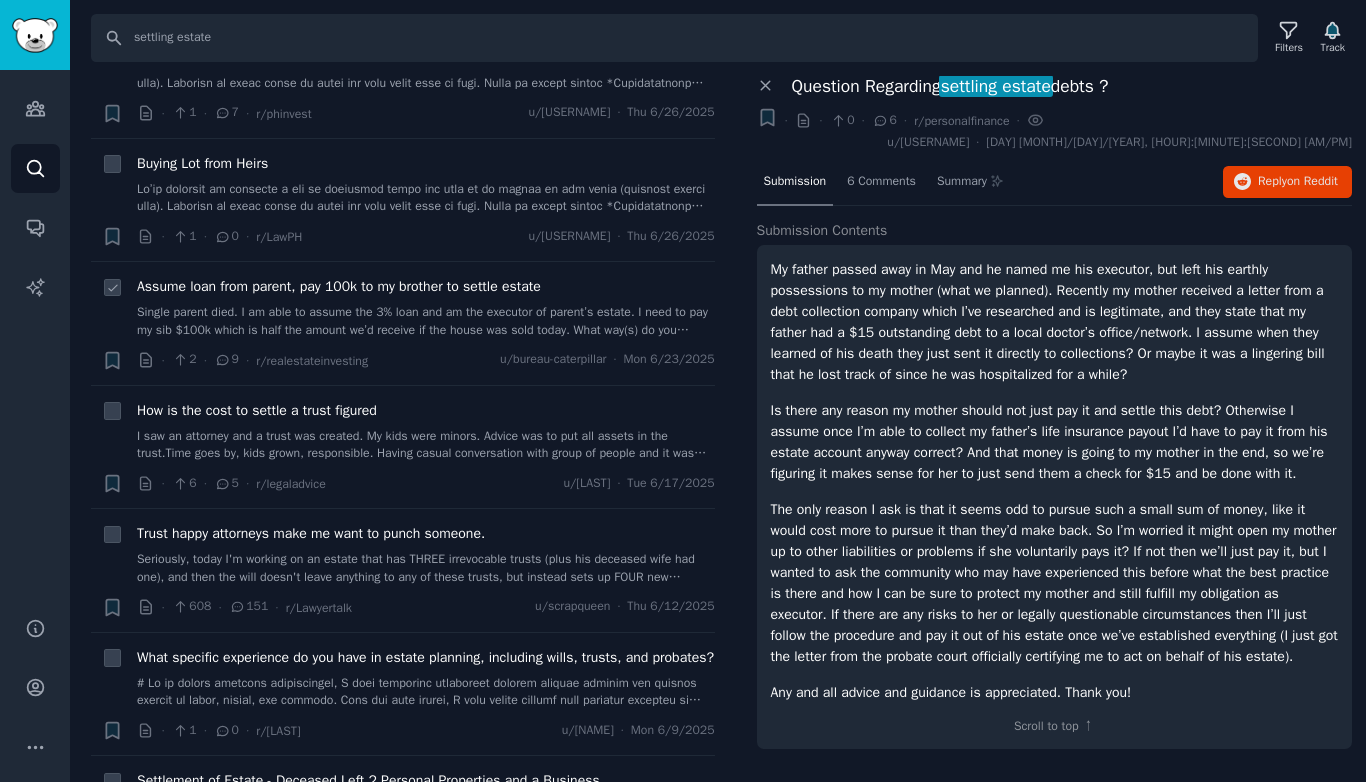 scroll, scrollTop: 859, scrollLeft: 0, axis: vertical 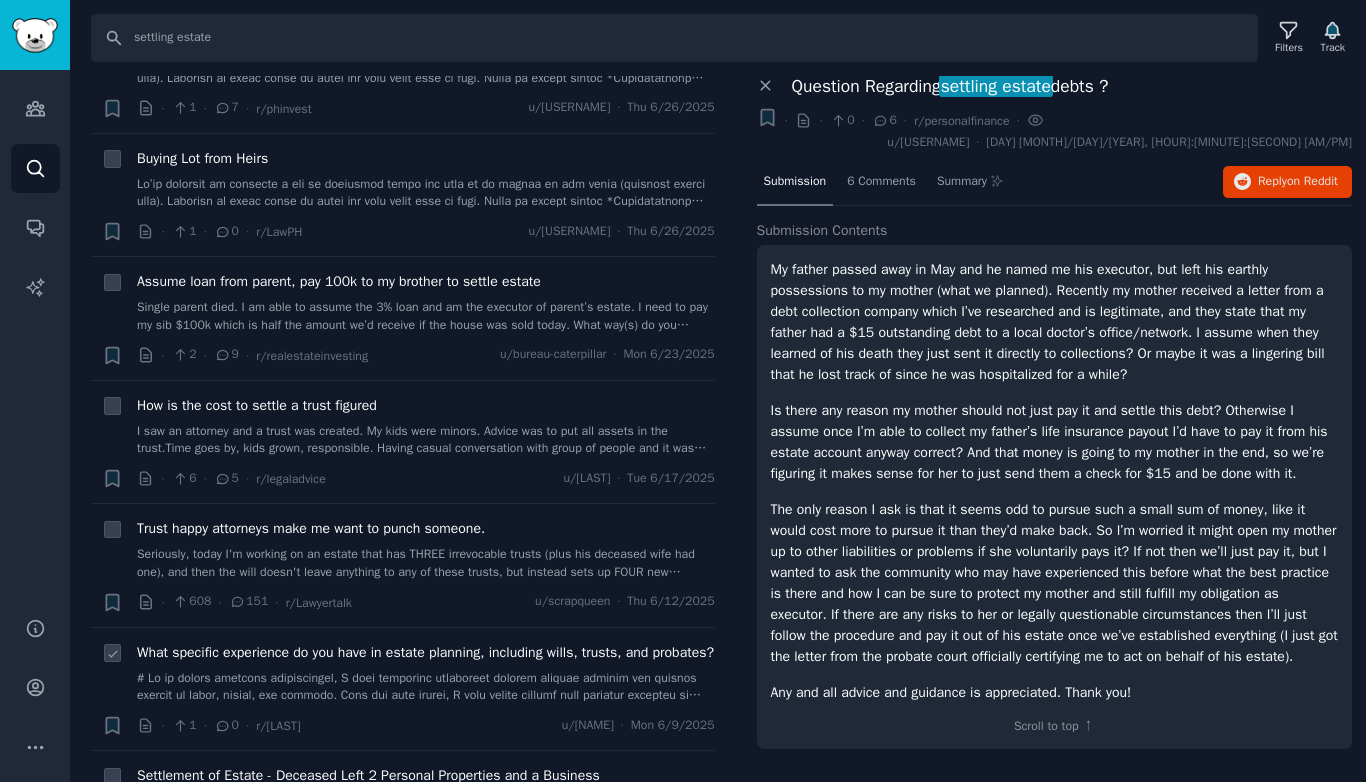 click at bounding box center (426, 687) 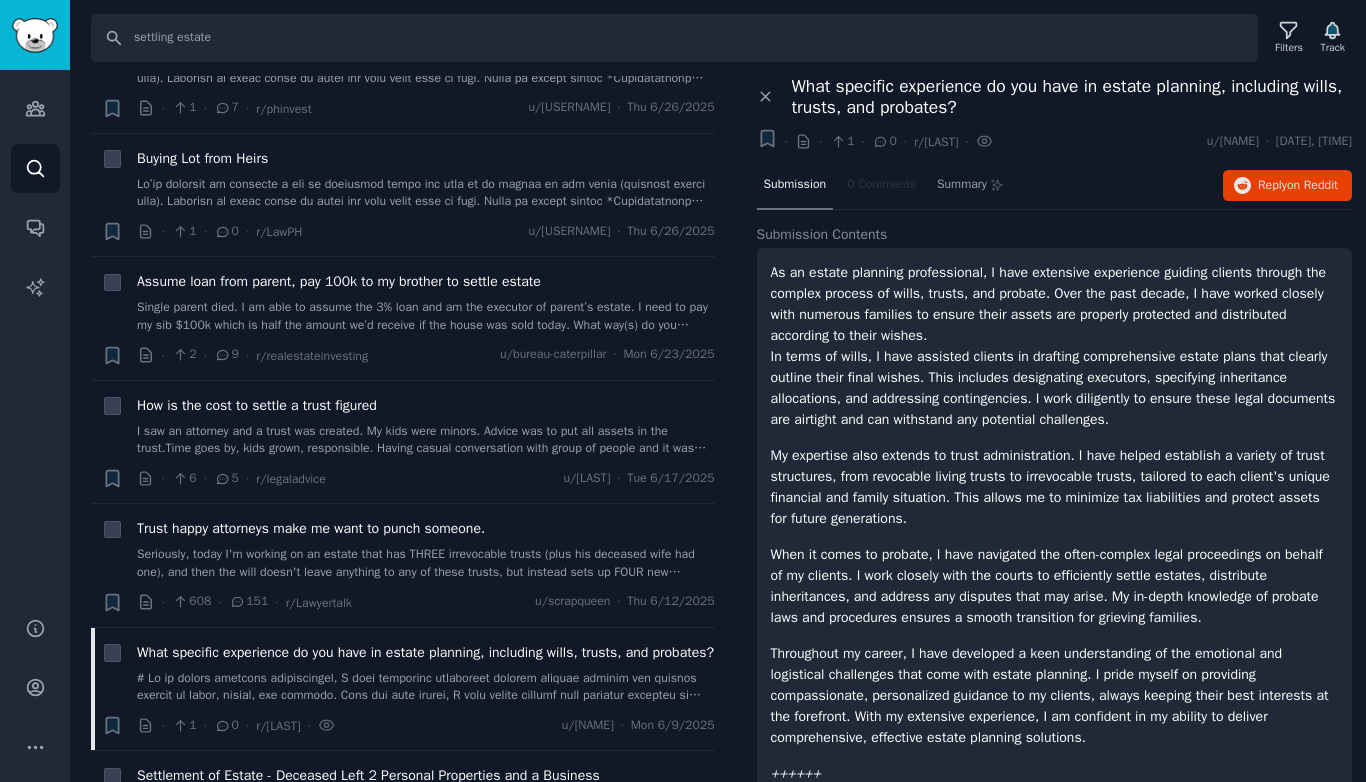 scroll, scrollTop: 350, scrollLeft: 0, axis: vertical 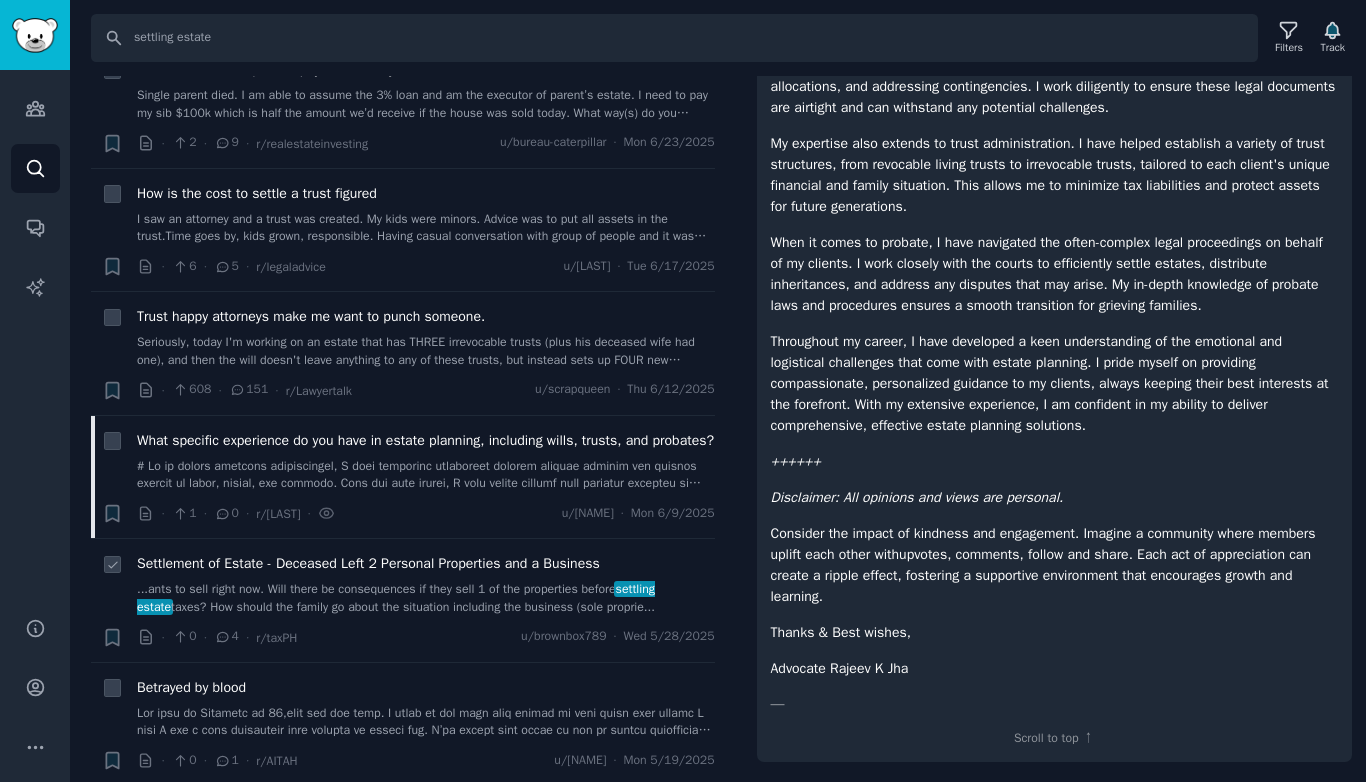 click on "...ants to sell right now.  Will there be consequences if they sell 1 of the properties before  settling estate  taxes?
How should the family go about the situation including the business (sole proprie..." at bounding box center [426, 598] 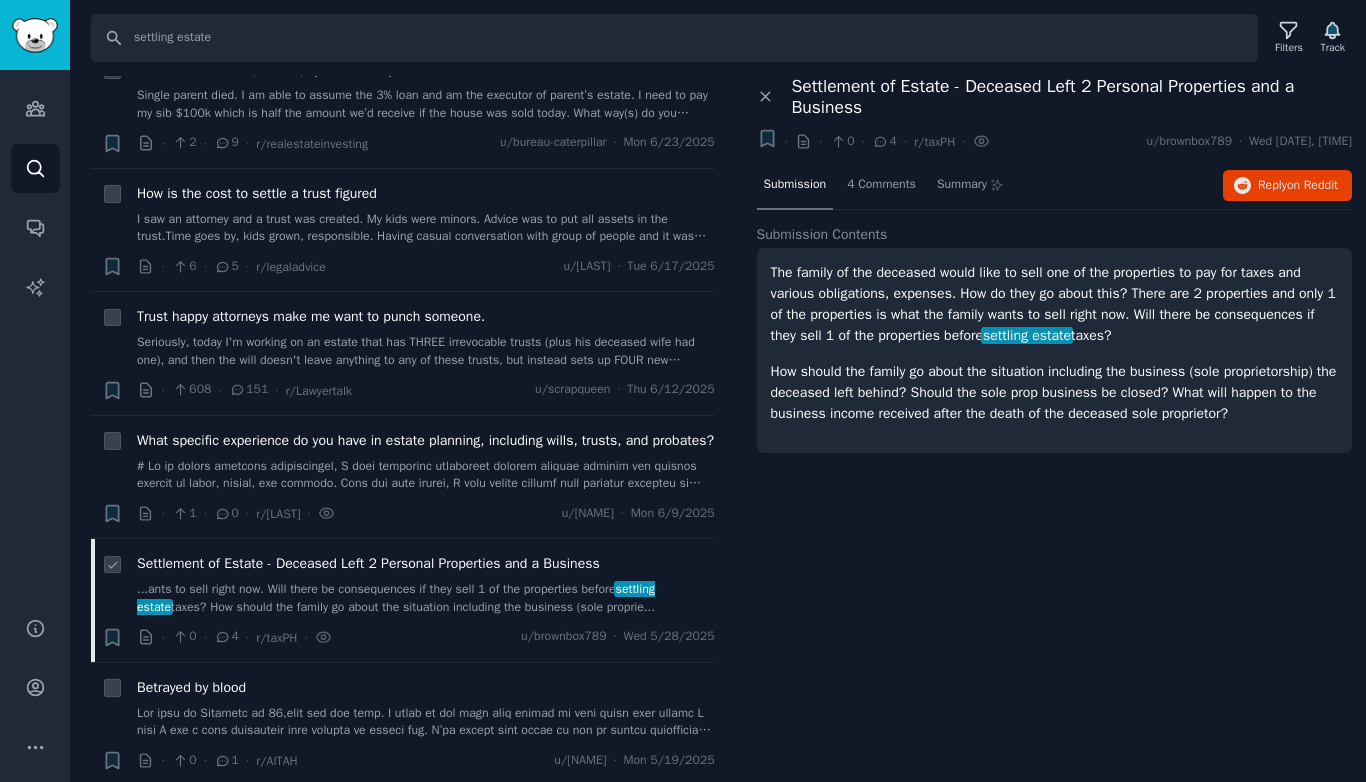 scroll, scrollTop: 0, scrollLeft: 0, axis: both 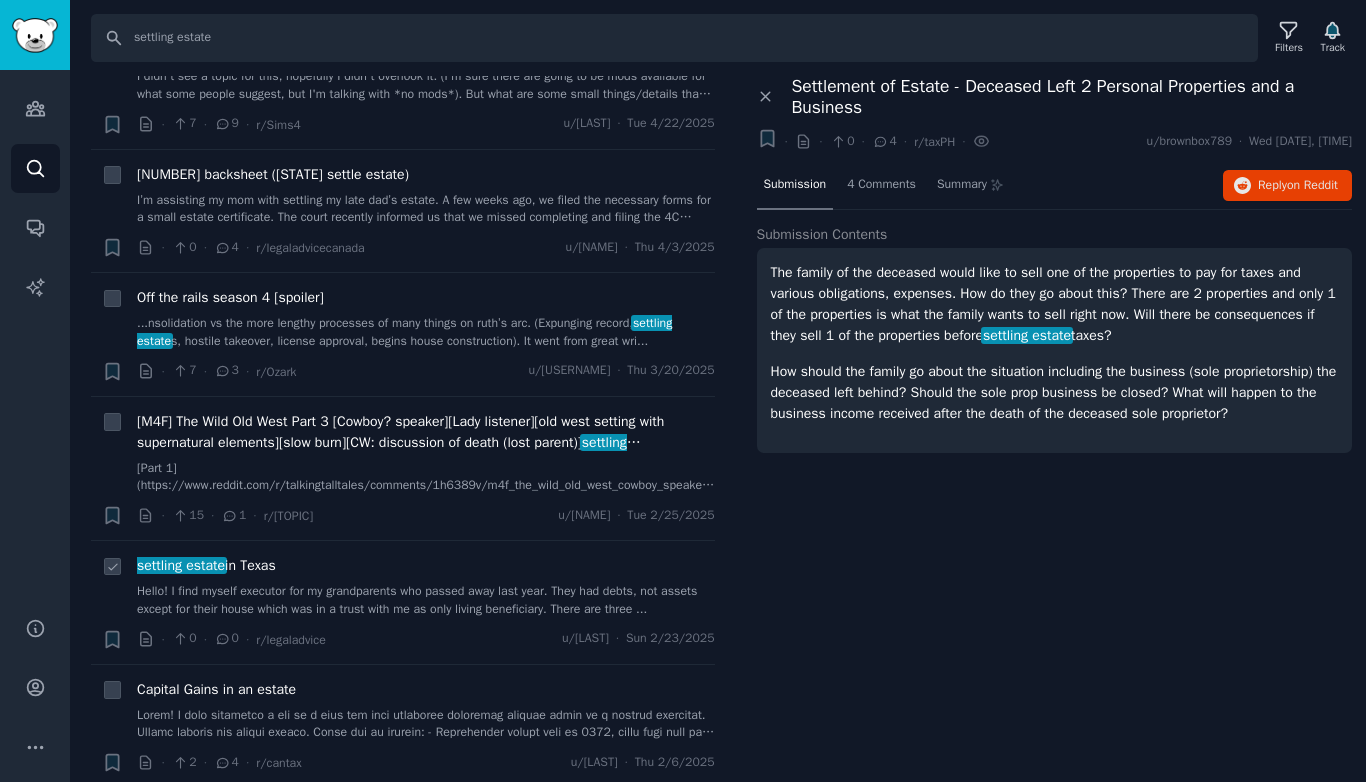 click on "Hello! I find myself executor for my grandparents who passed away last year. They had debts, not assets except for their house which was in a trust with me as only living beneficiary. There are three ..." at bounding box center [426, 600] 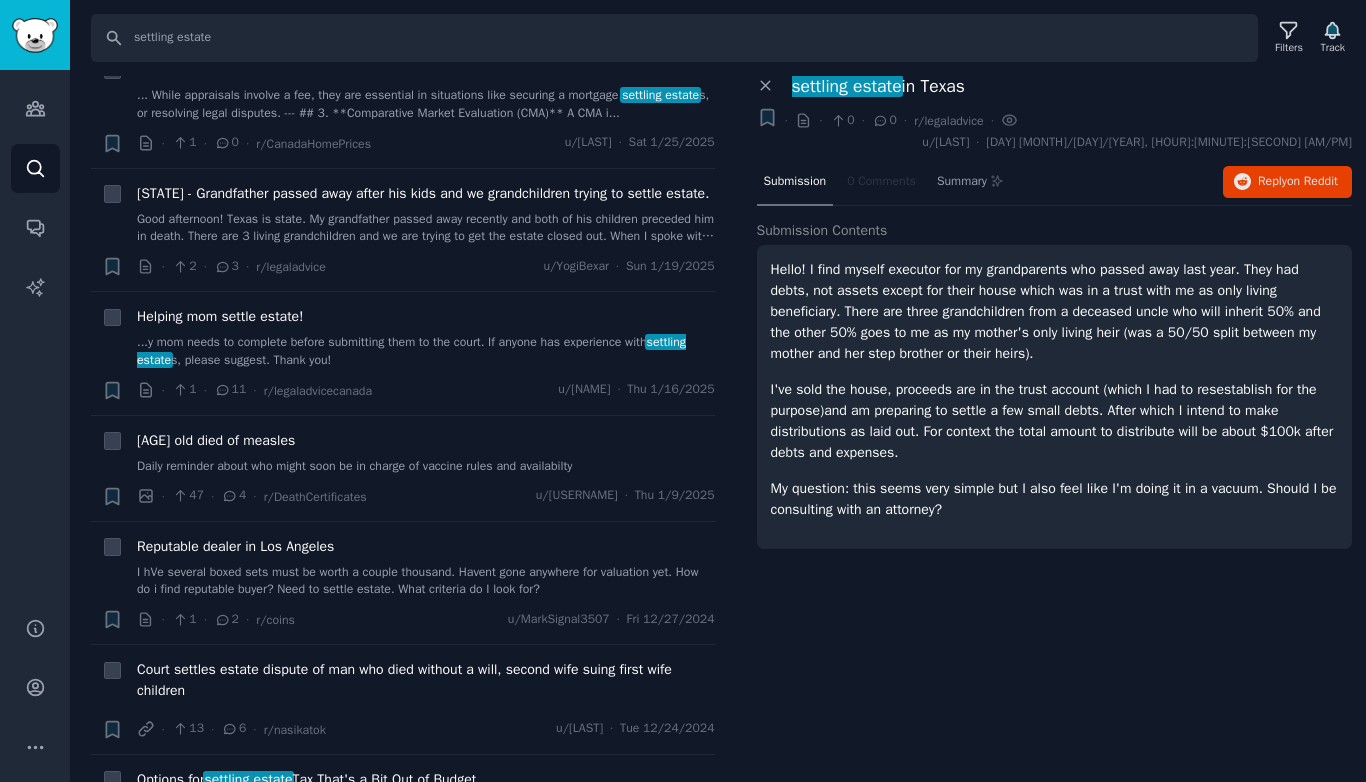 scroll, scrollTop: 3137, scrollLeft: 0, axis: vertical 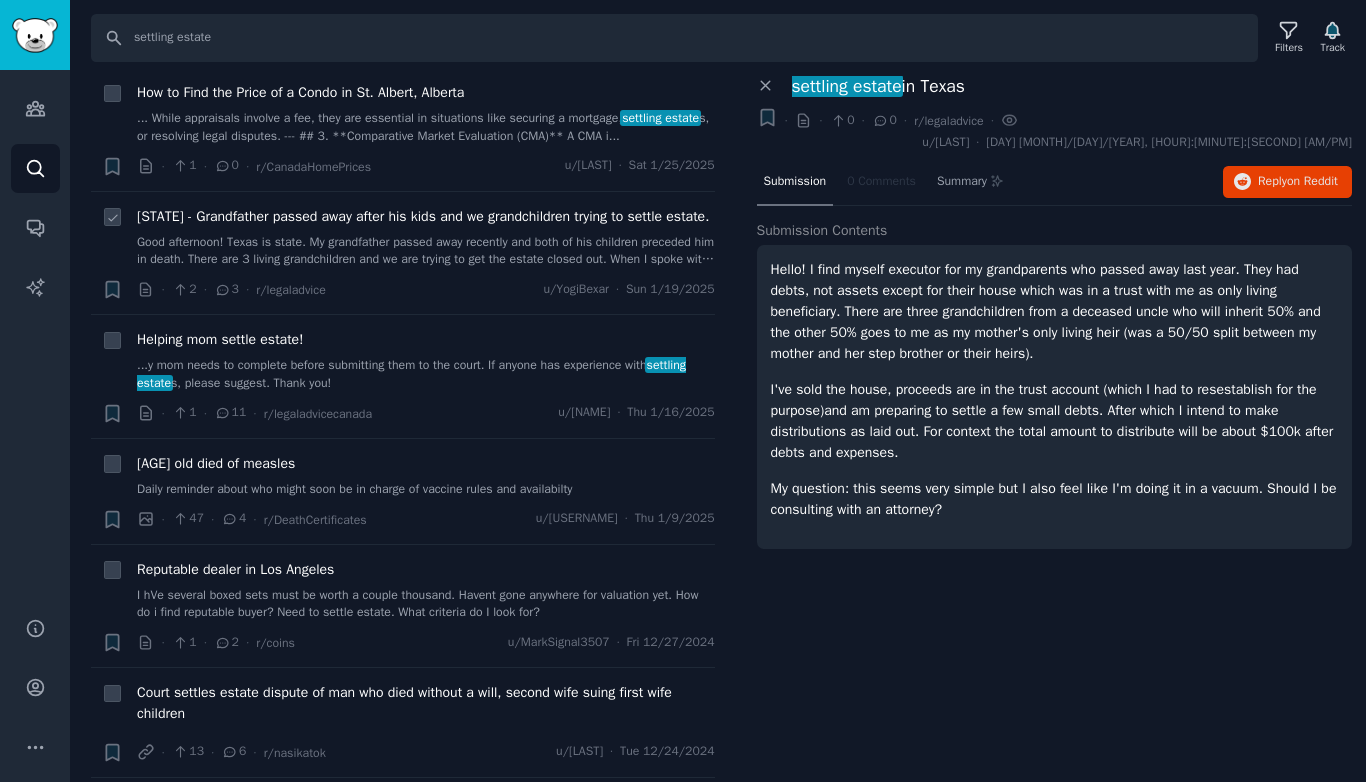 click on "[STATE] - Grandfather passed away after his kids and we grandchildren trying to settle estate." at bounding box center [423, 216] 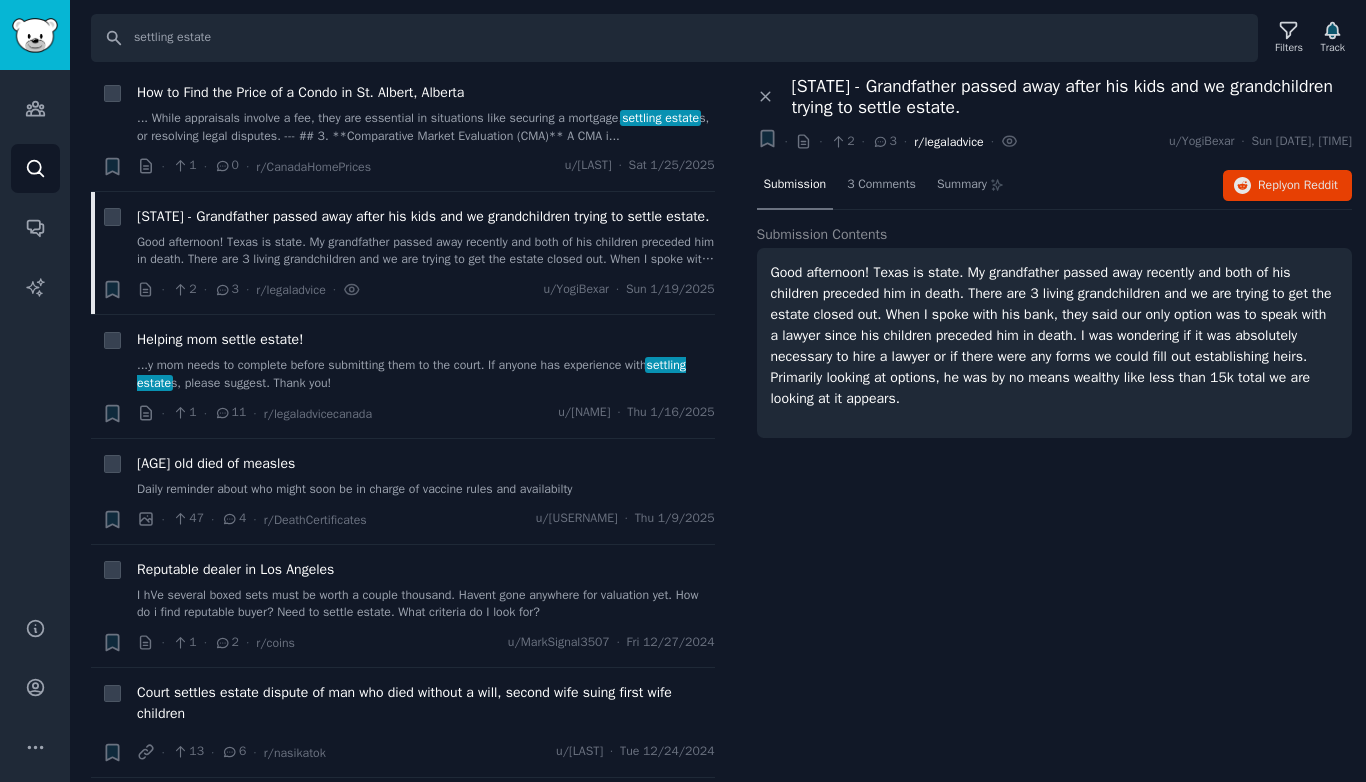 click on "r/legaladvice" at bounding box center [948, 142] 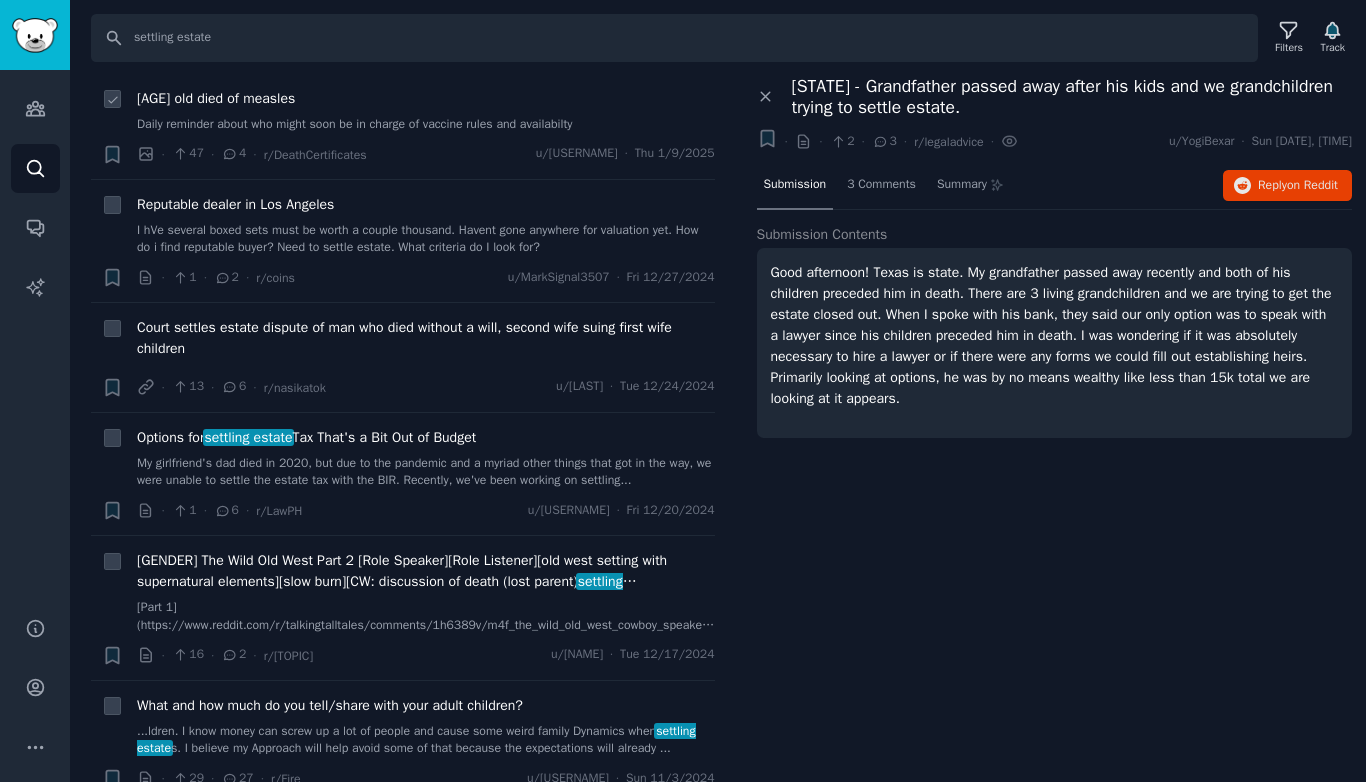 scroll, scrollTop: 3436, scrollLeft: 0, axis: vertical 